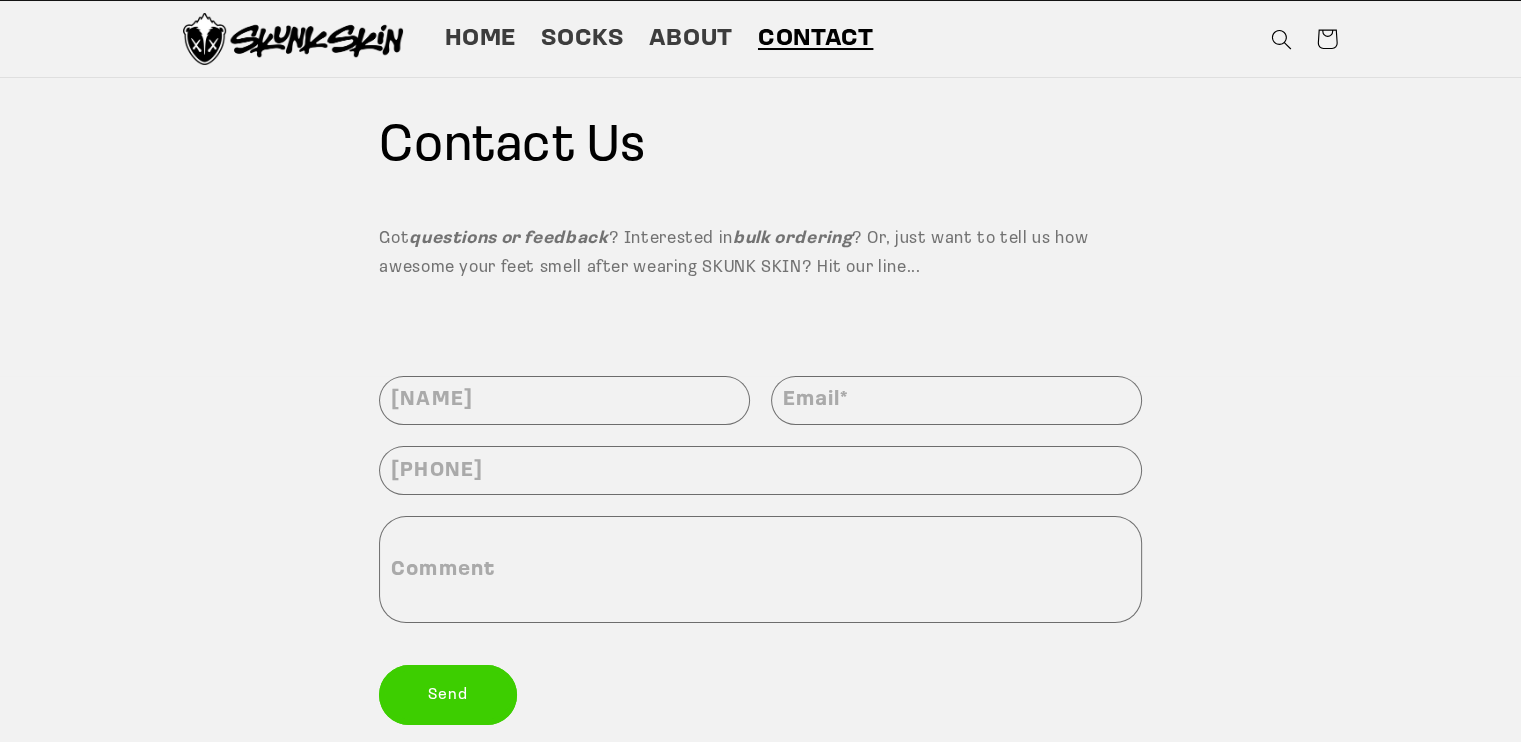 scroll, scrollTop: 100, scrollLeft: 0, axis: vertical 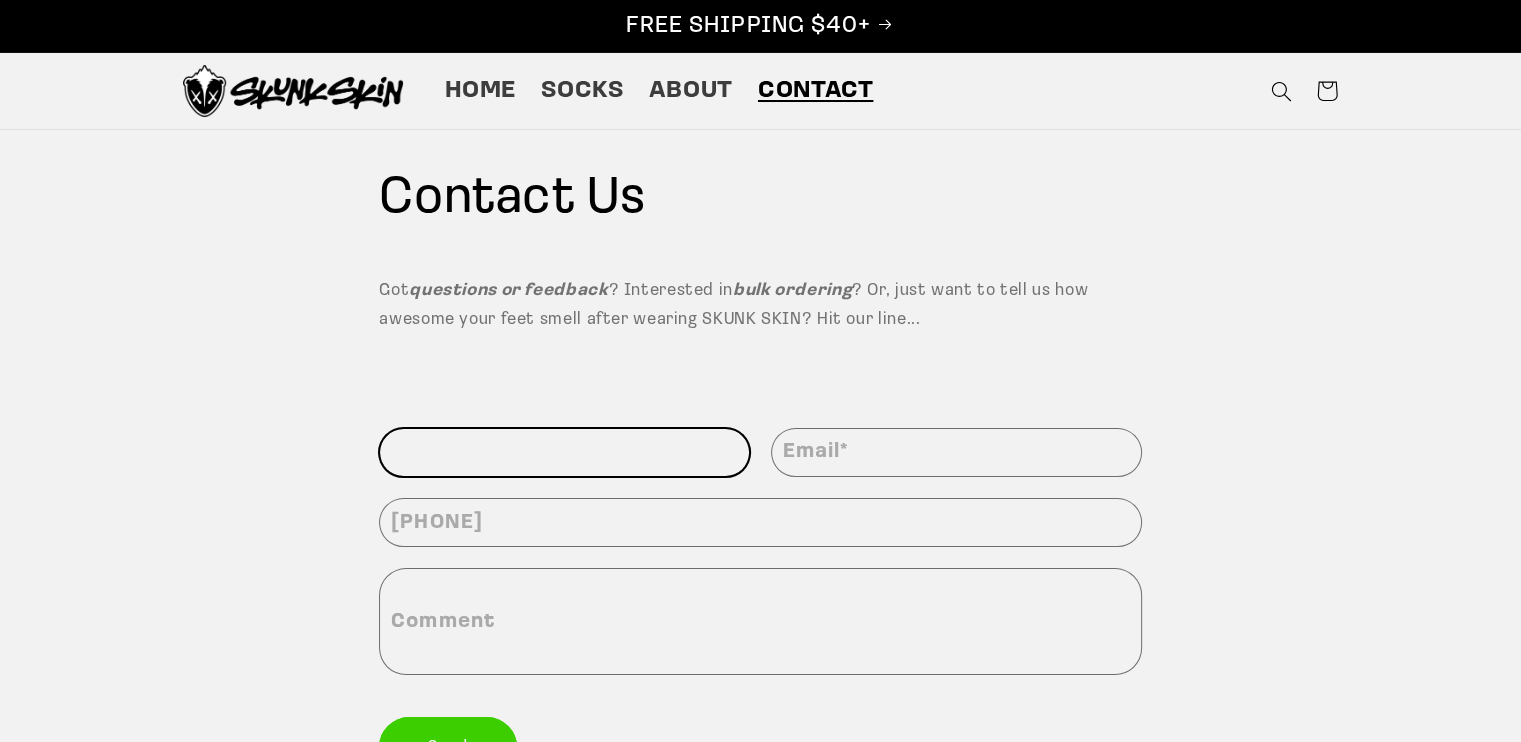 click on "[NAME]" at bounding box center (564, 452) 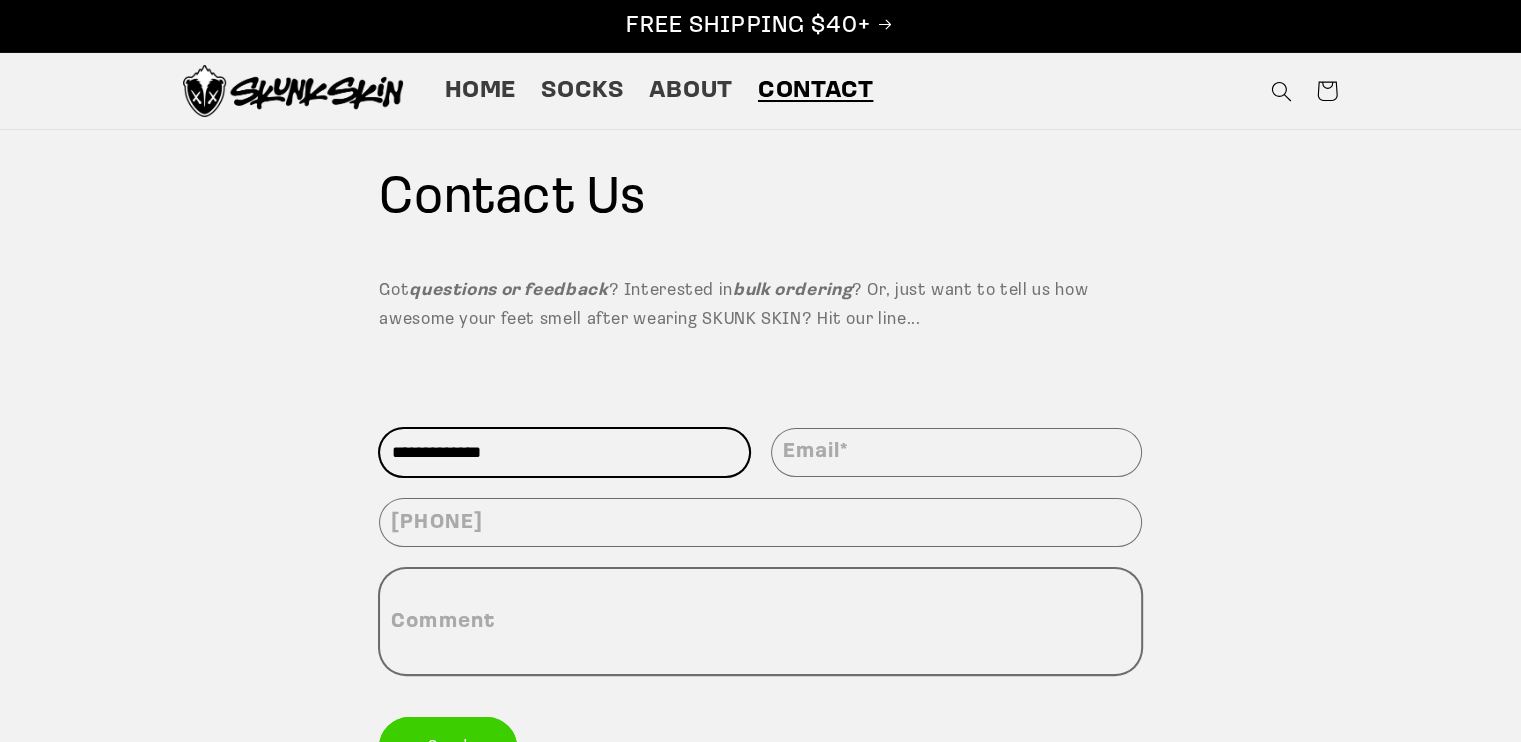 type on "**********" 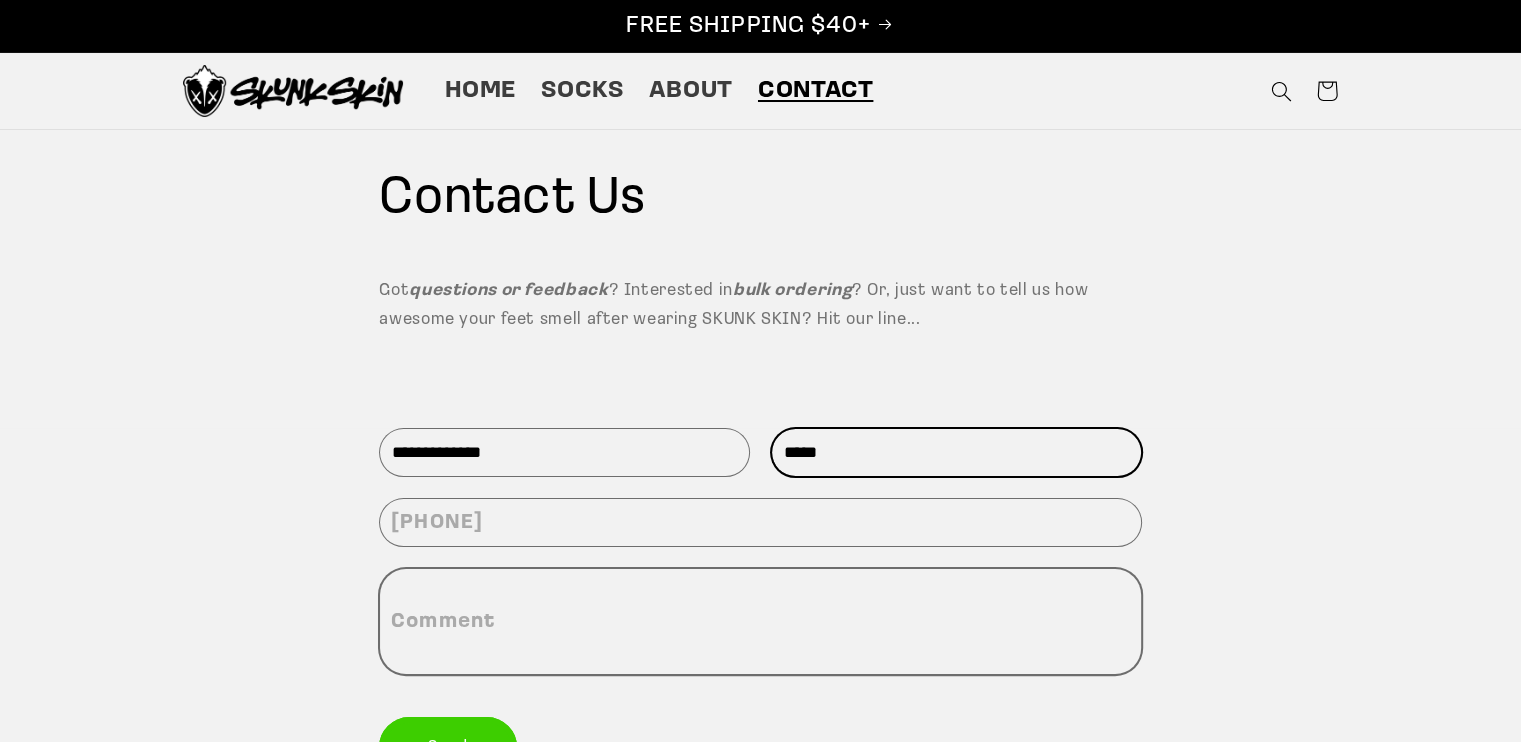click on "Send" at bounding box center (448, 746) 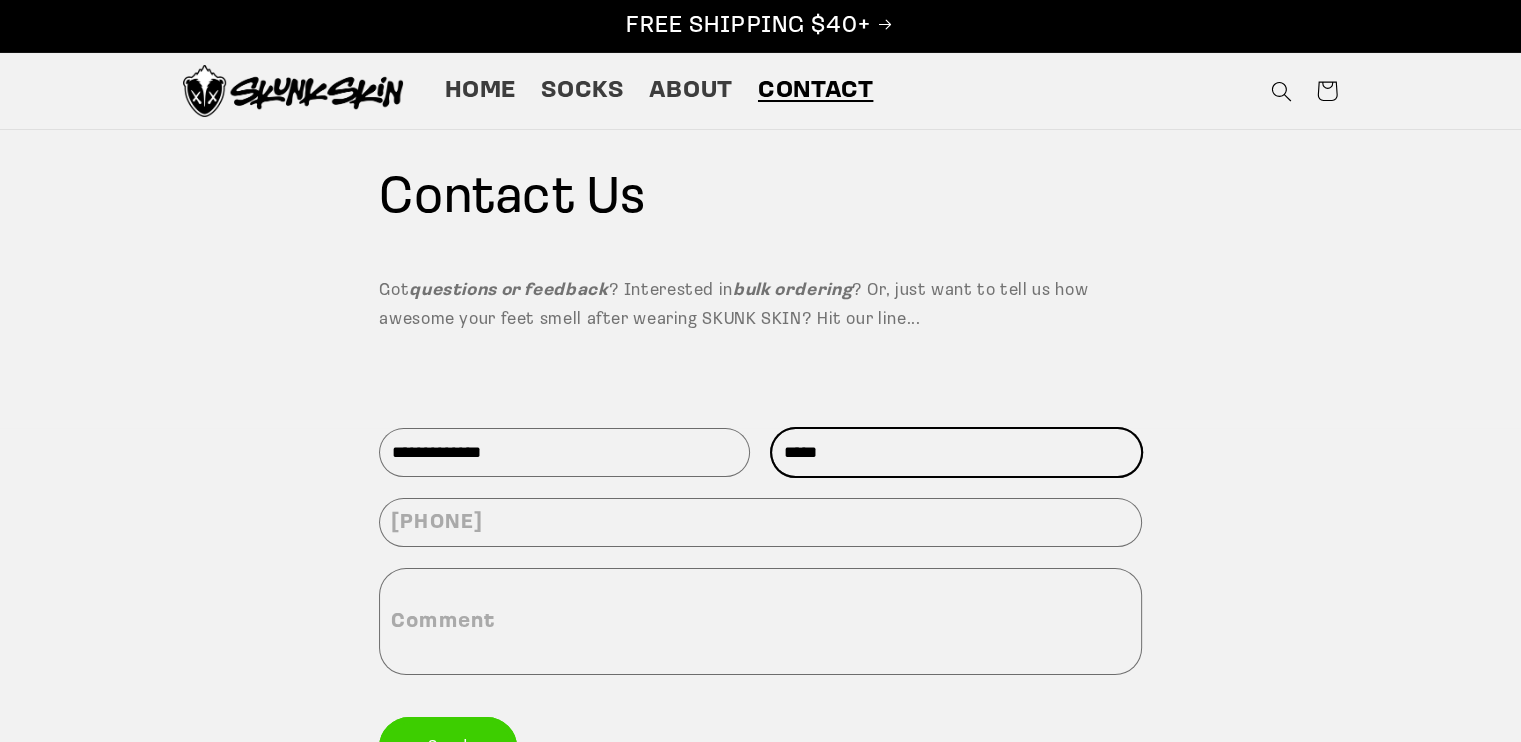 type on "**********" 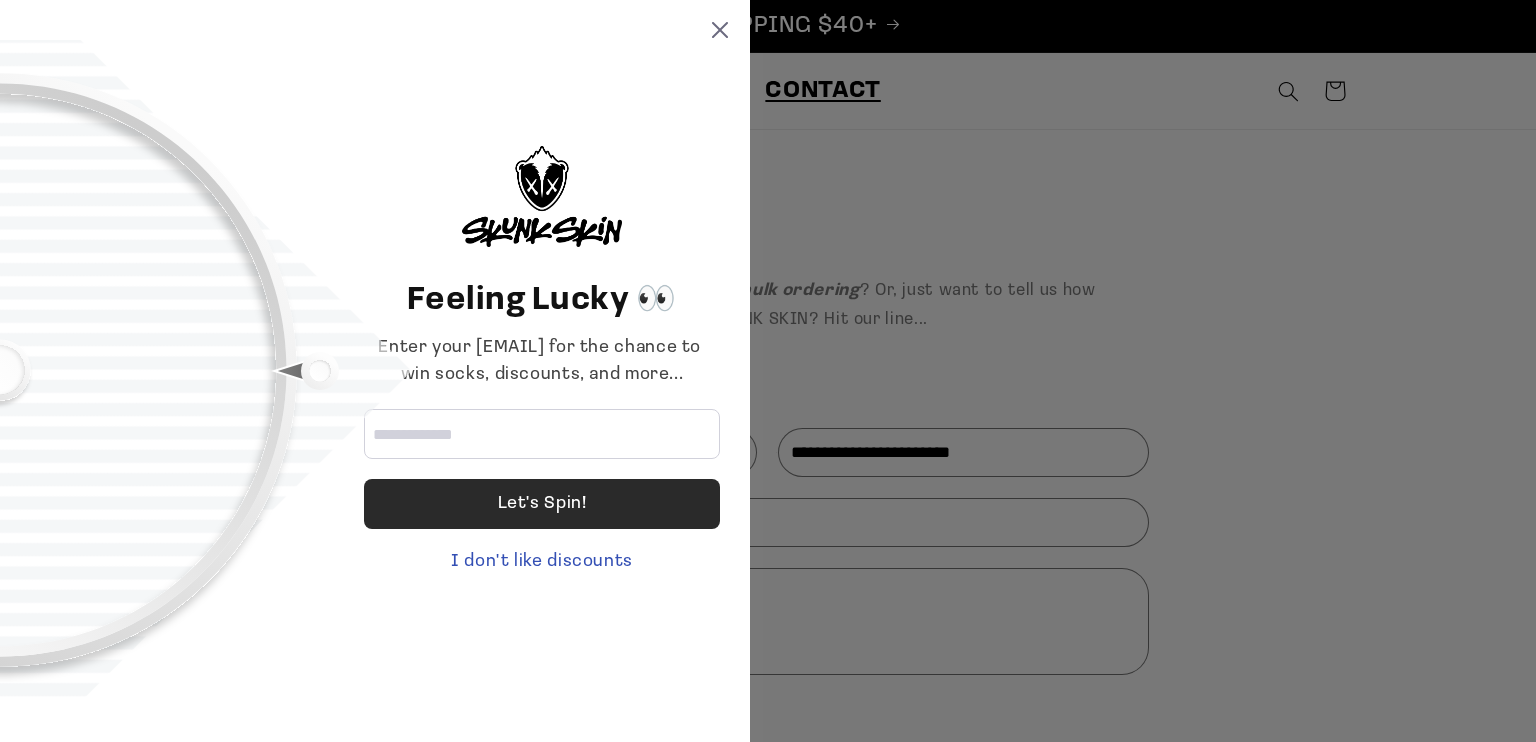 click on "Let's Spin!" at bounding box center (542, 504) 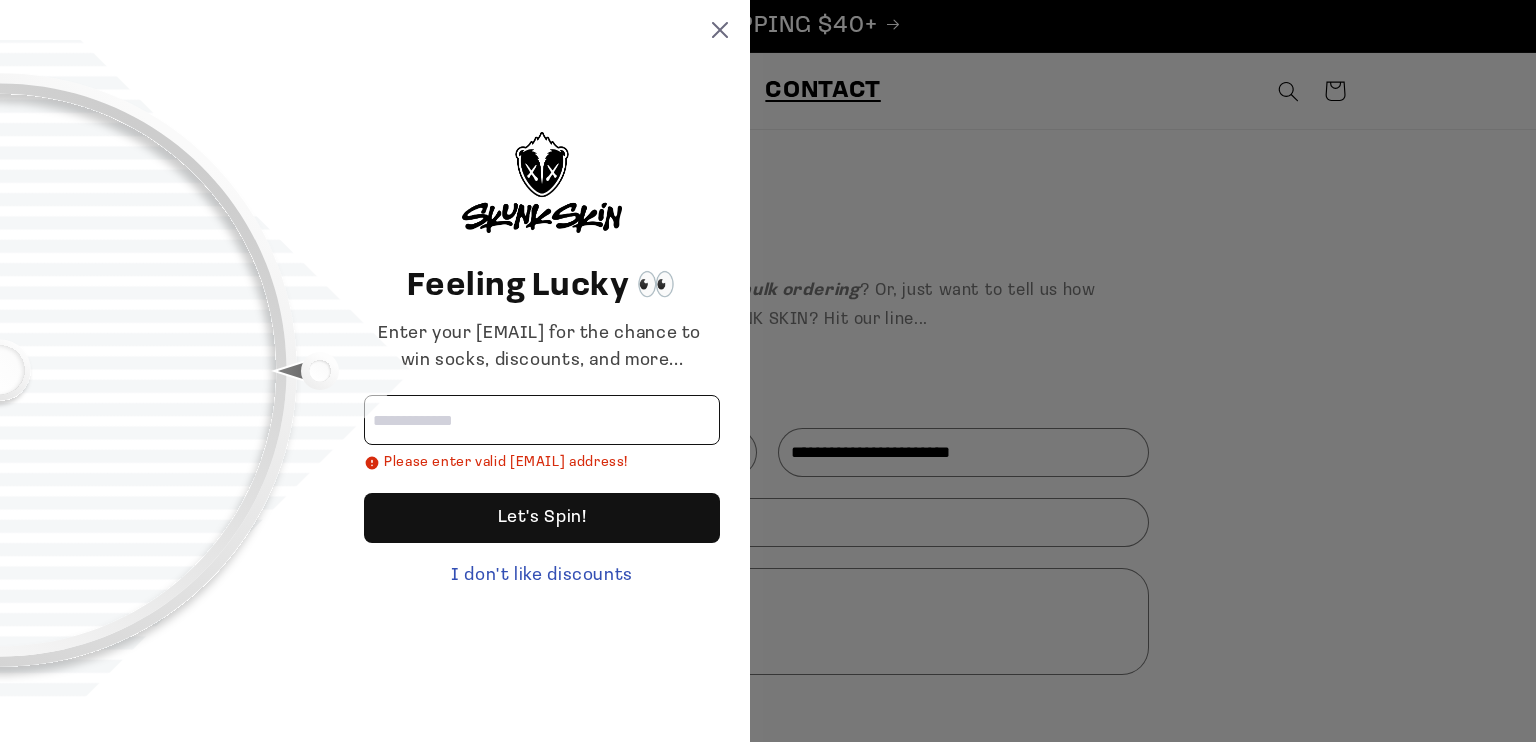 click at bounding box center (542, 420) 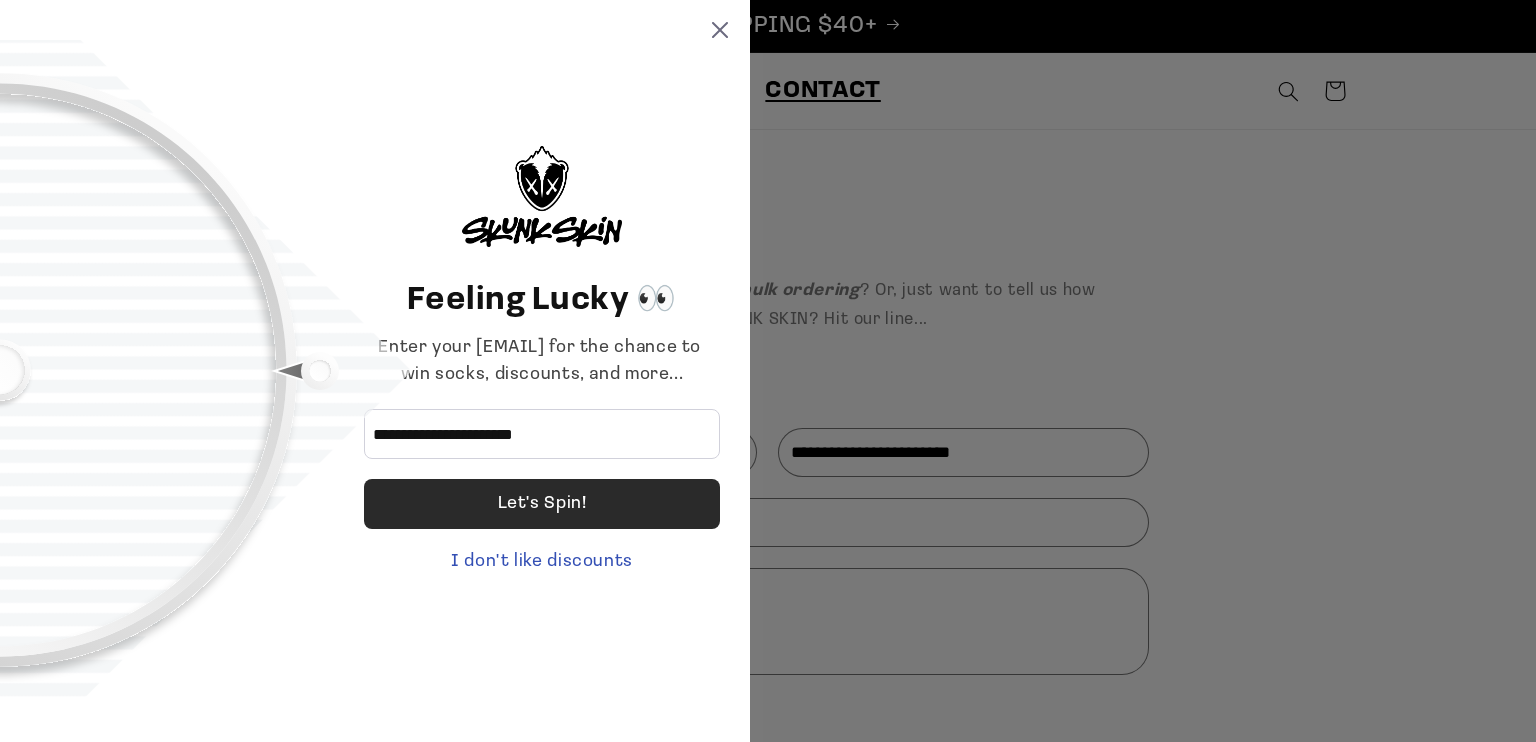 click on "Let's Spin!" at bounding box center [542, 504] 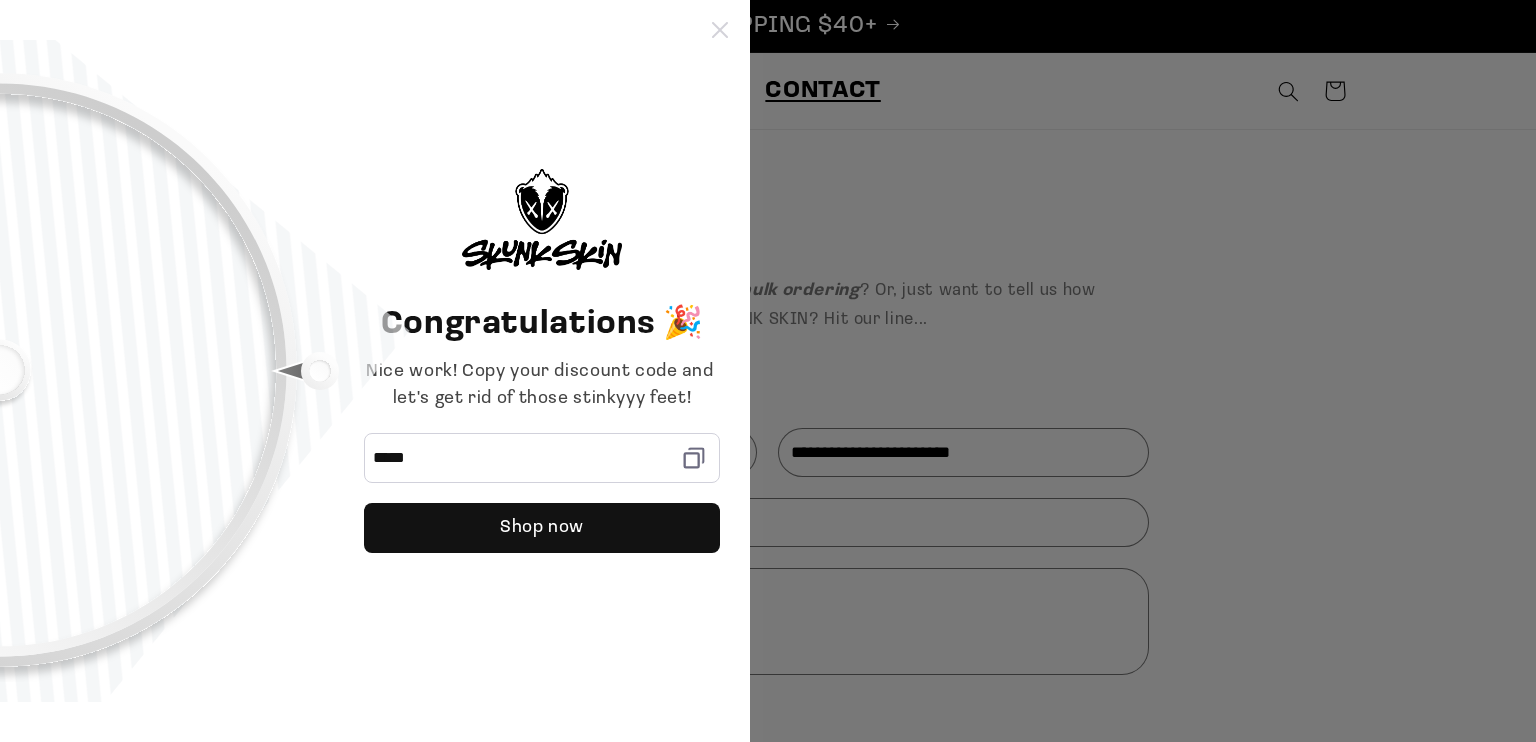 click at bounding box center (720, 30) 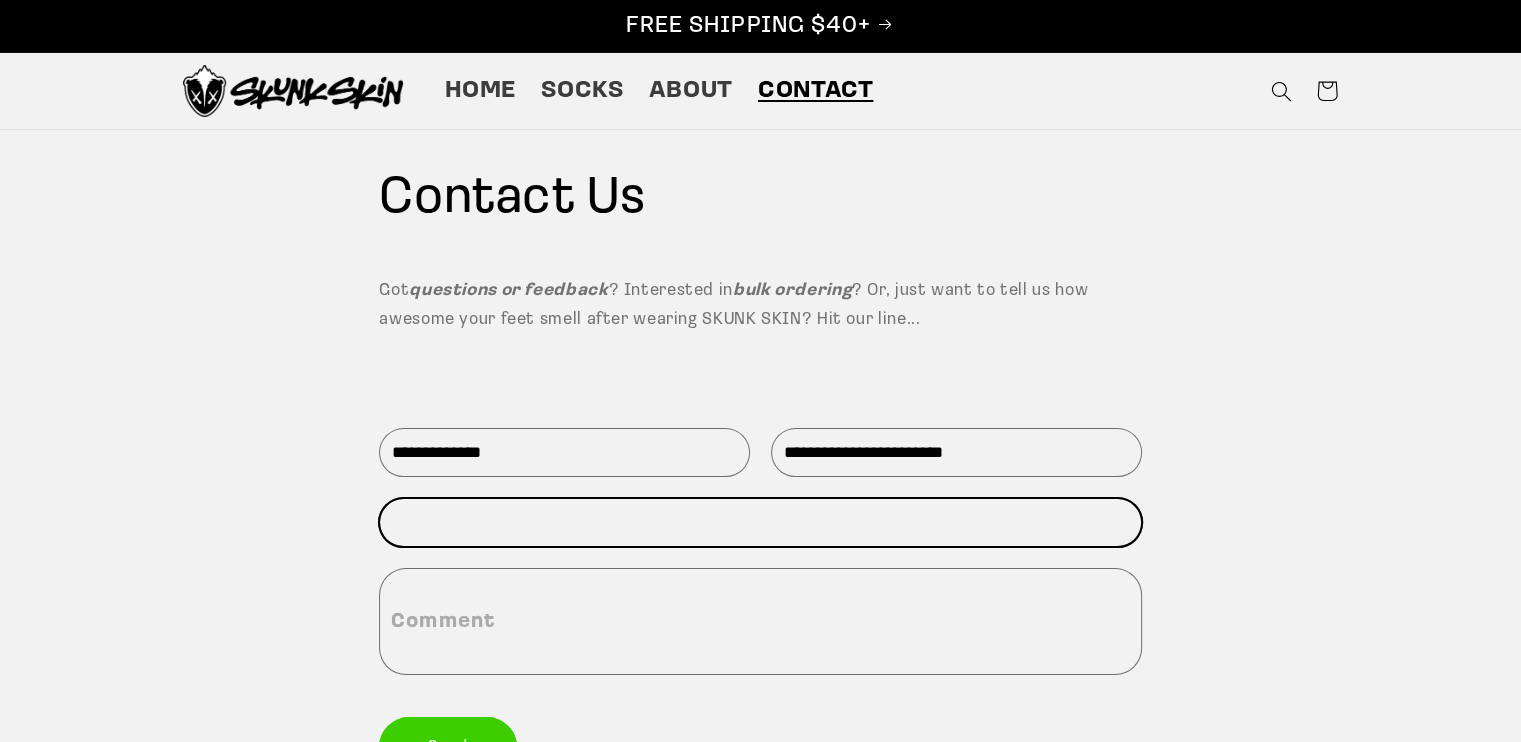 click on "[PHONE]" at bounding box center [760, 522] 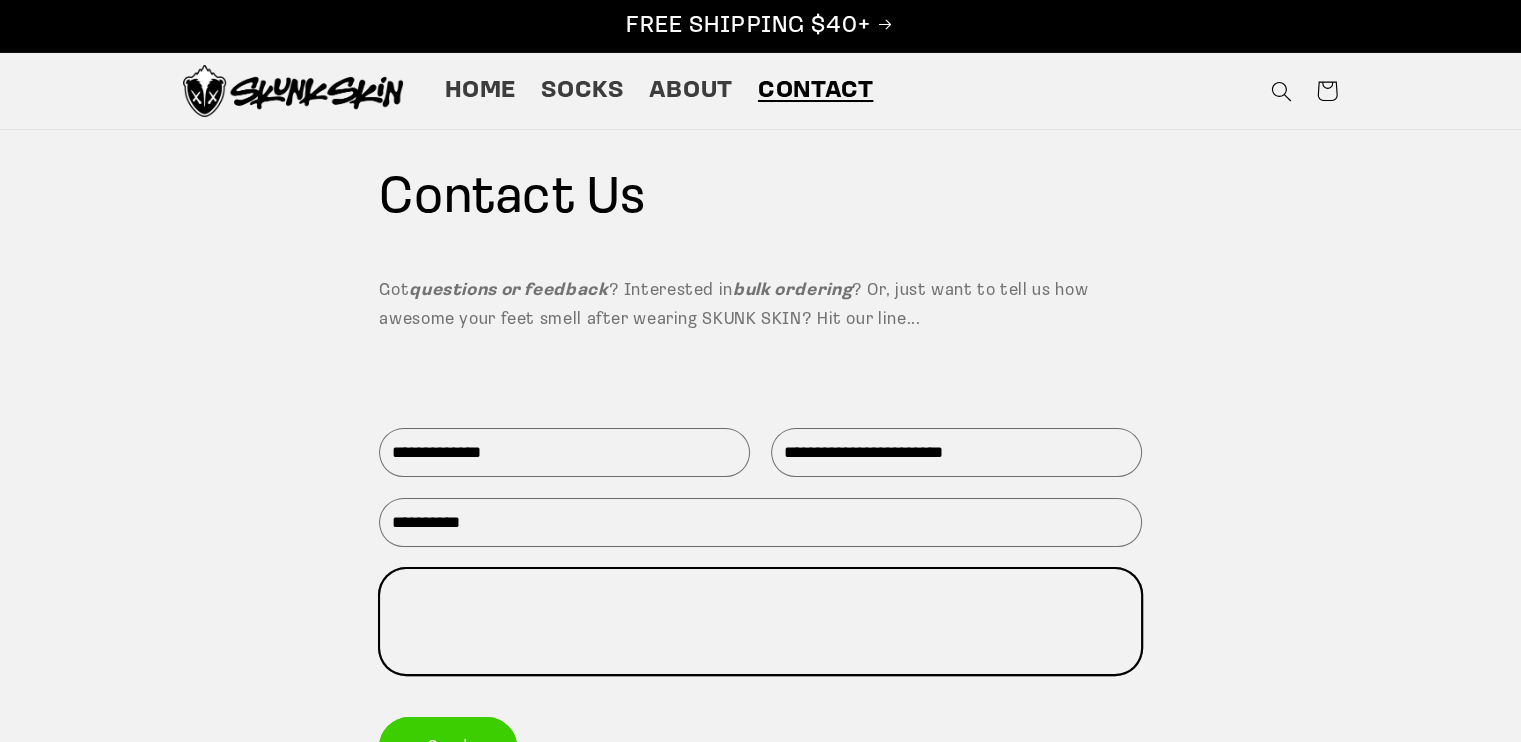 click on "Comment" at bounding box center [760, 621] 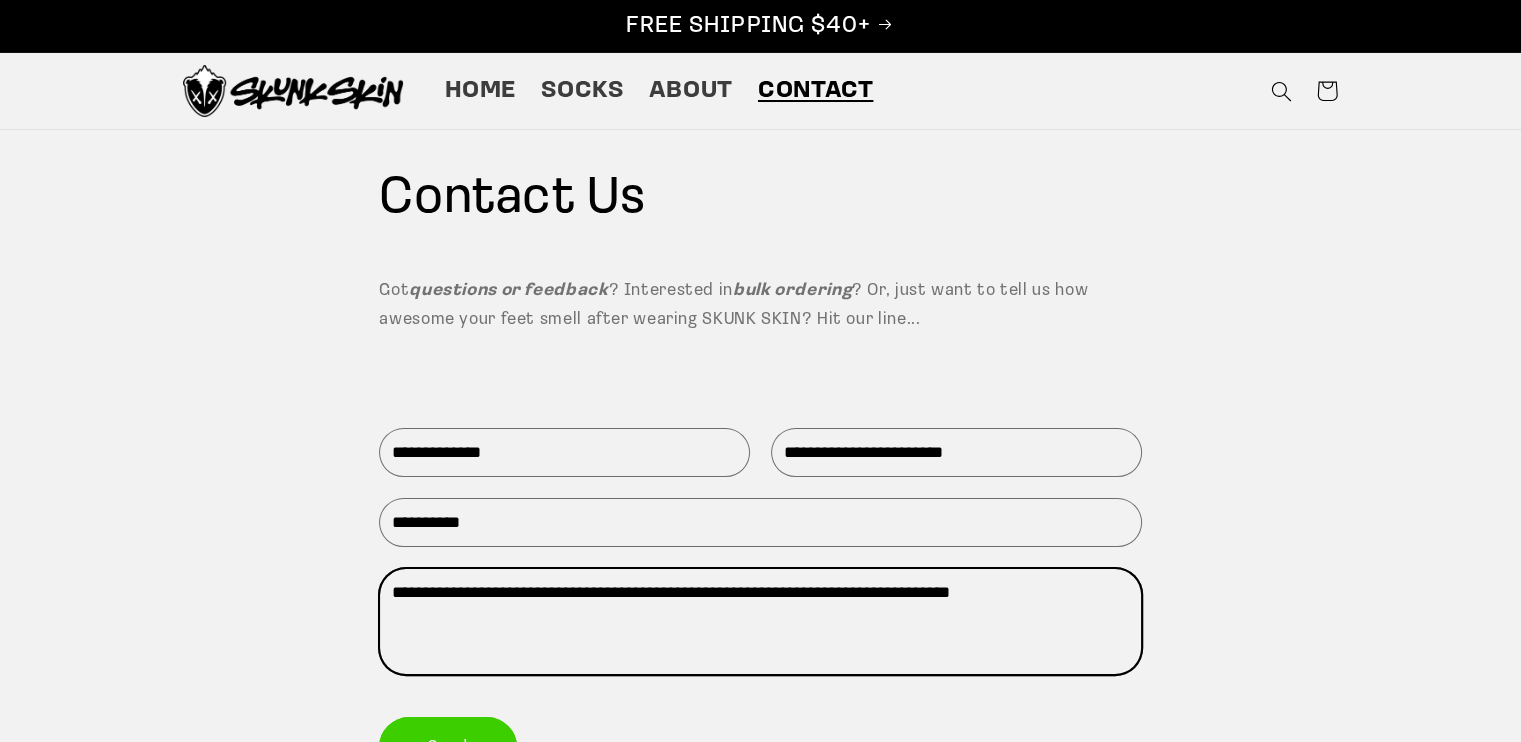 click on "**********" at bounding box center [760, 621] 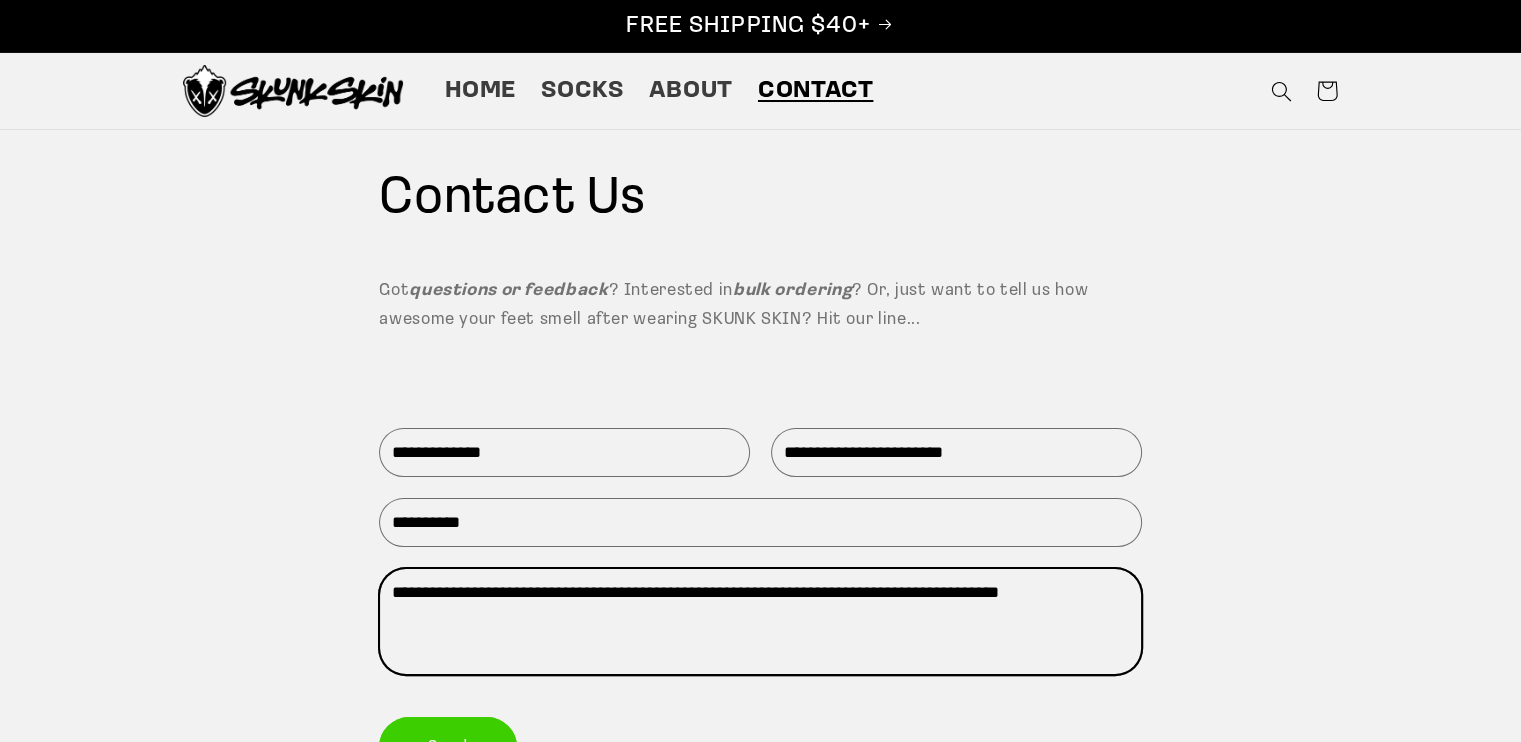 click on "**********" at bounding box center (760, 621) 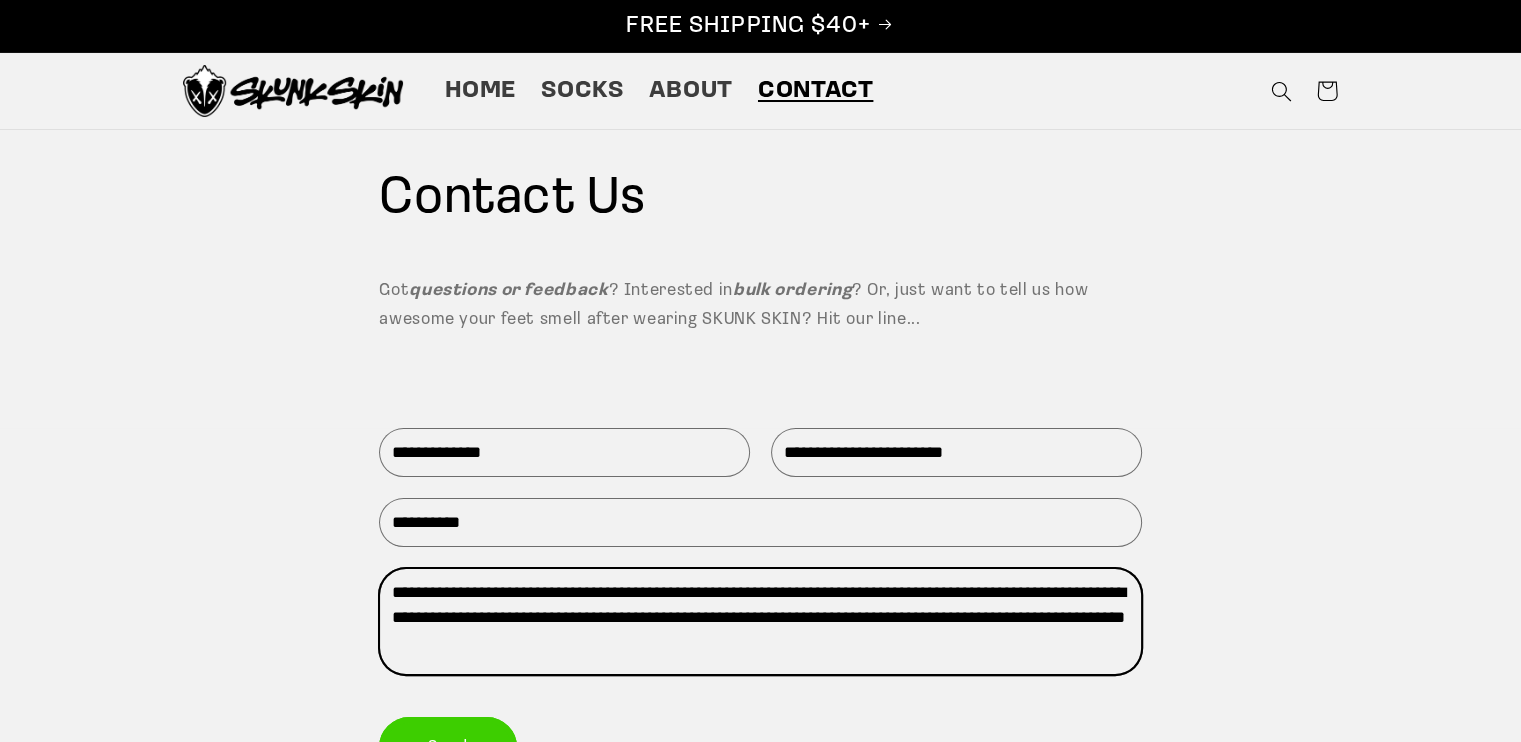 click on "**********" at bounding box center (760, 621) 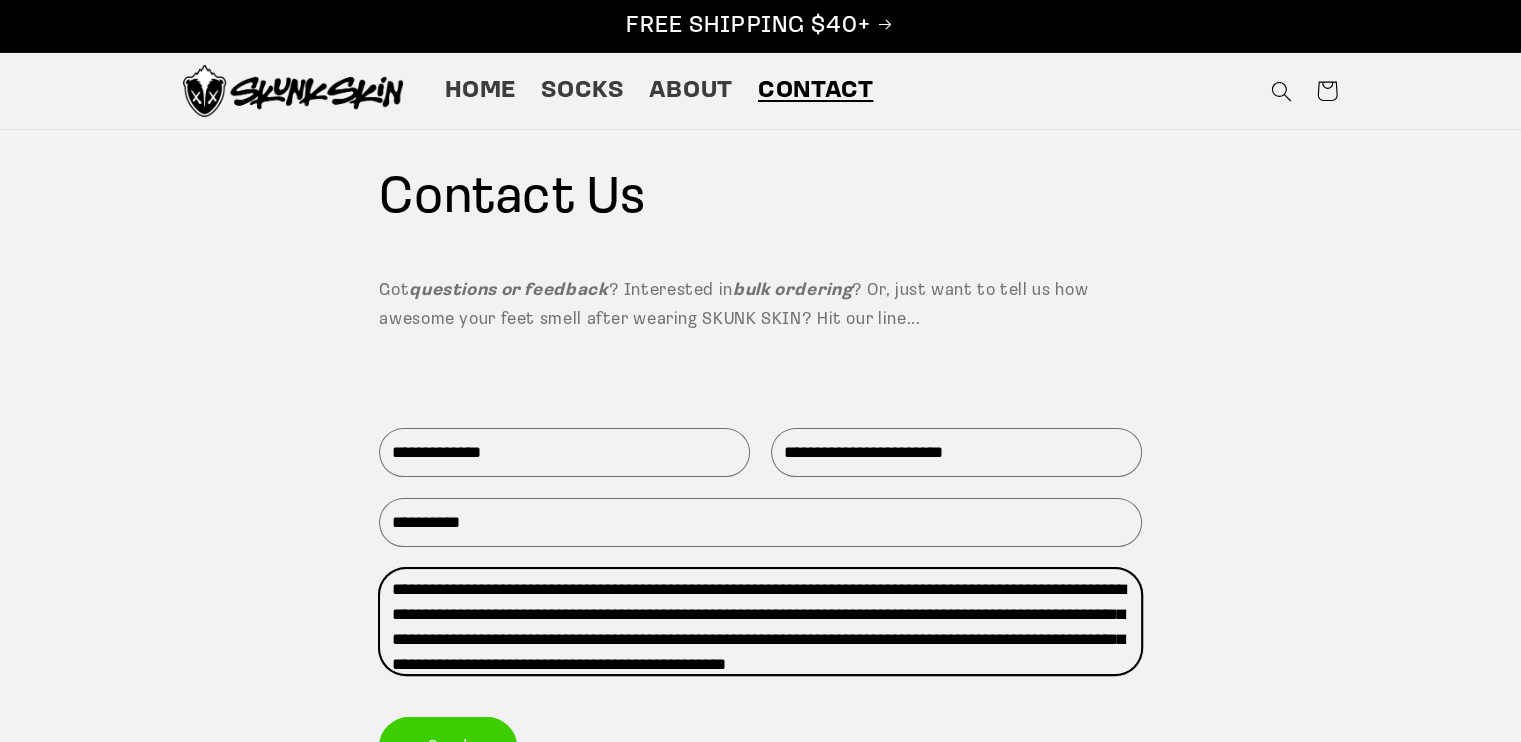 scroll, scrollTop: 28, scrollLeft: 0, axis: vertical 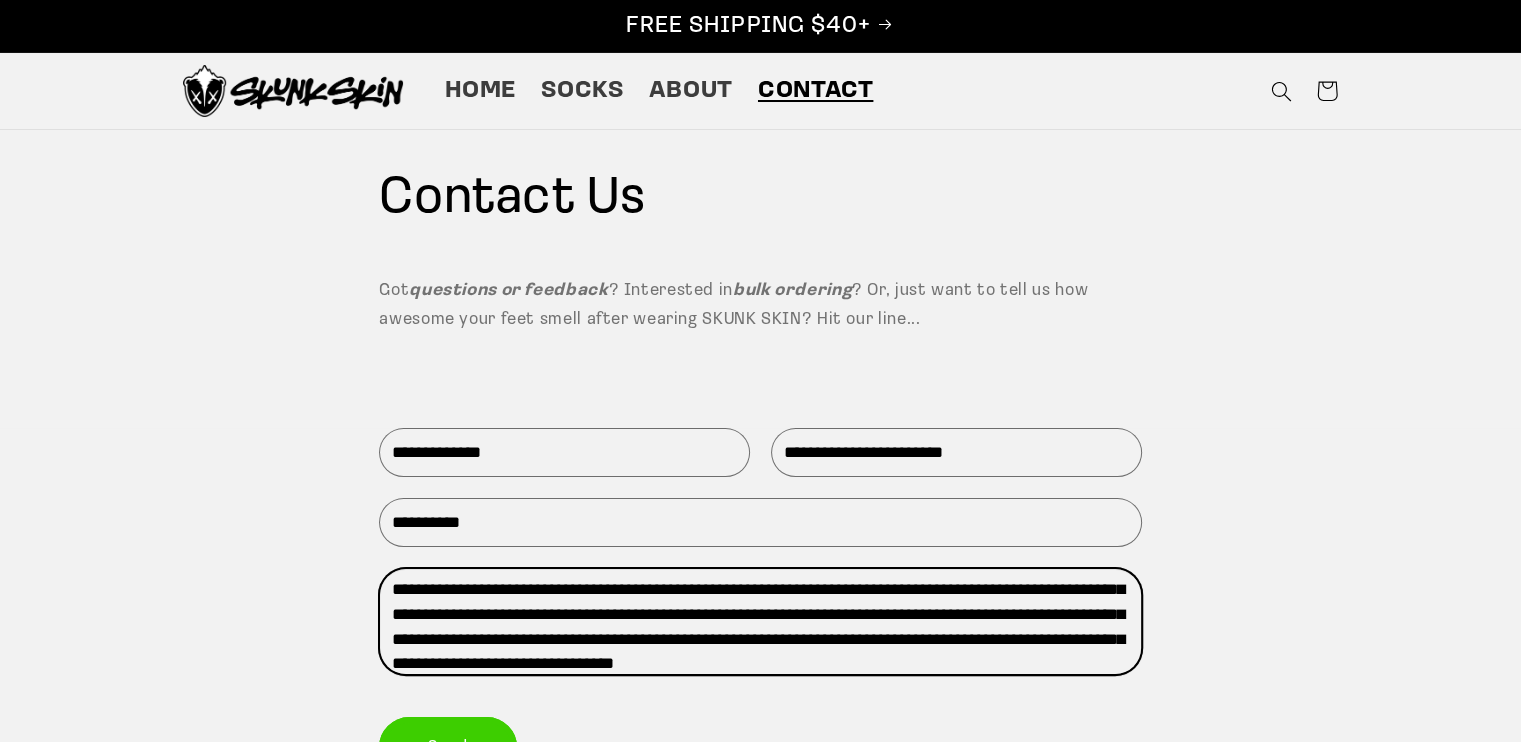 click on "**********" at bounding box center (760, 621) 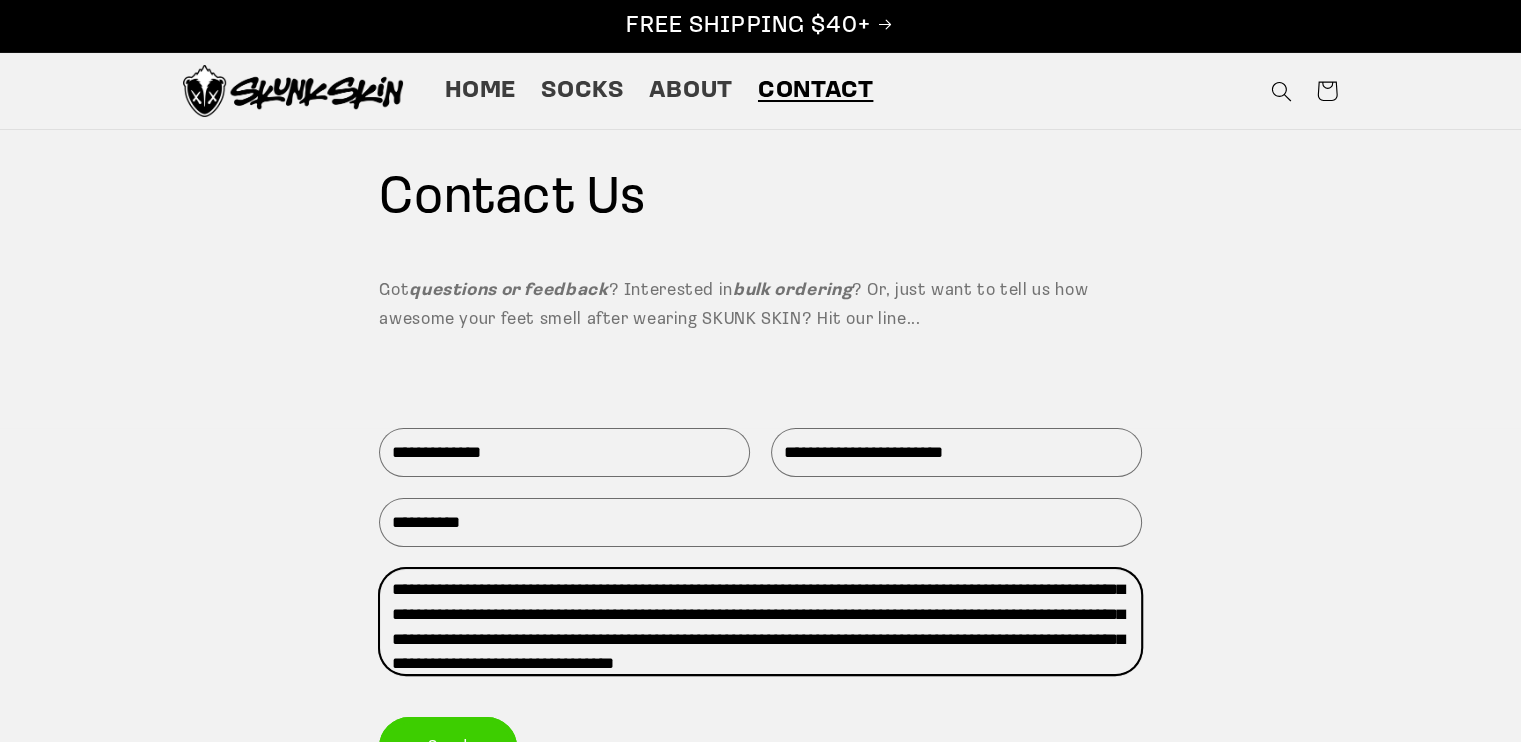 click on "**********" at bounding box center (760, 621) 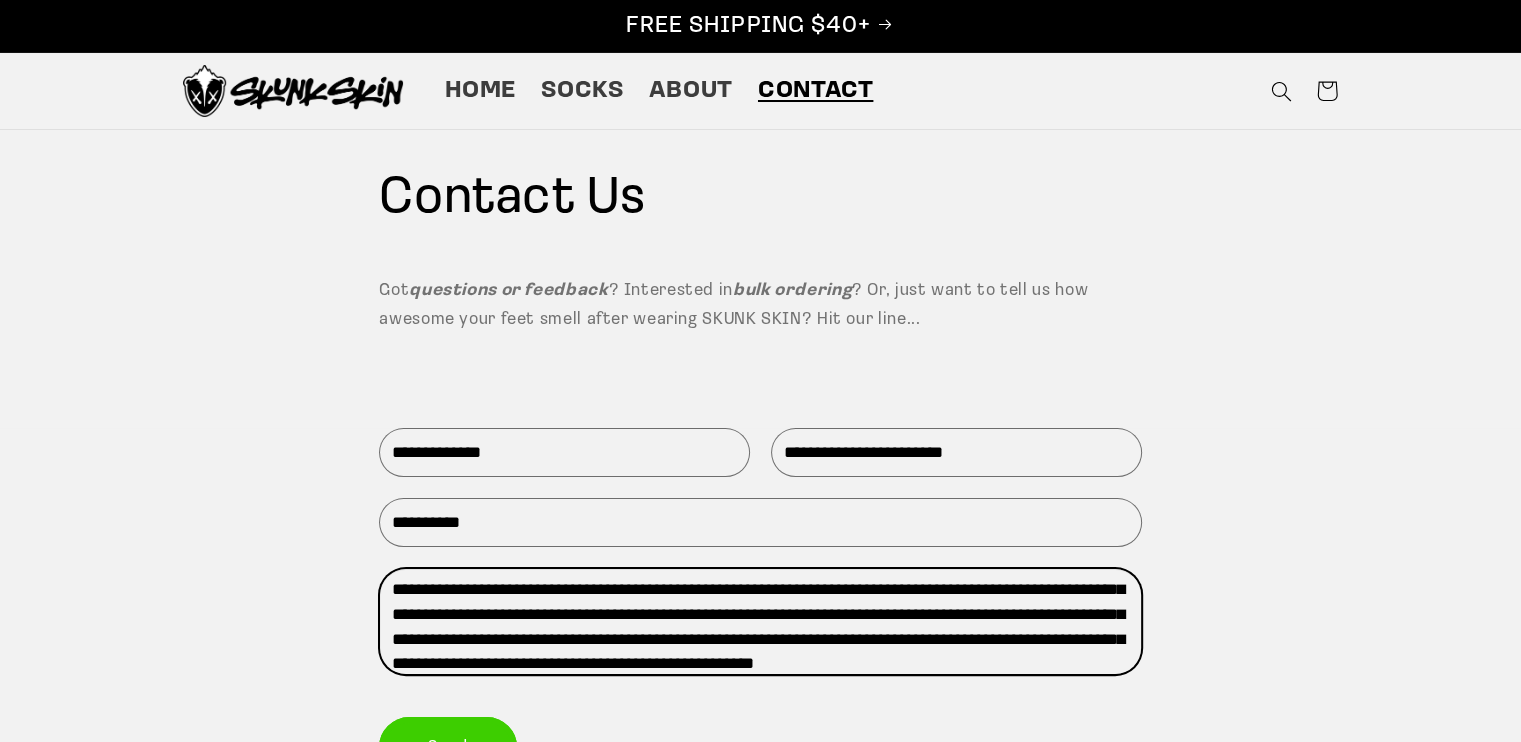 paste on "**********" 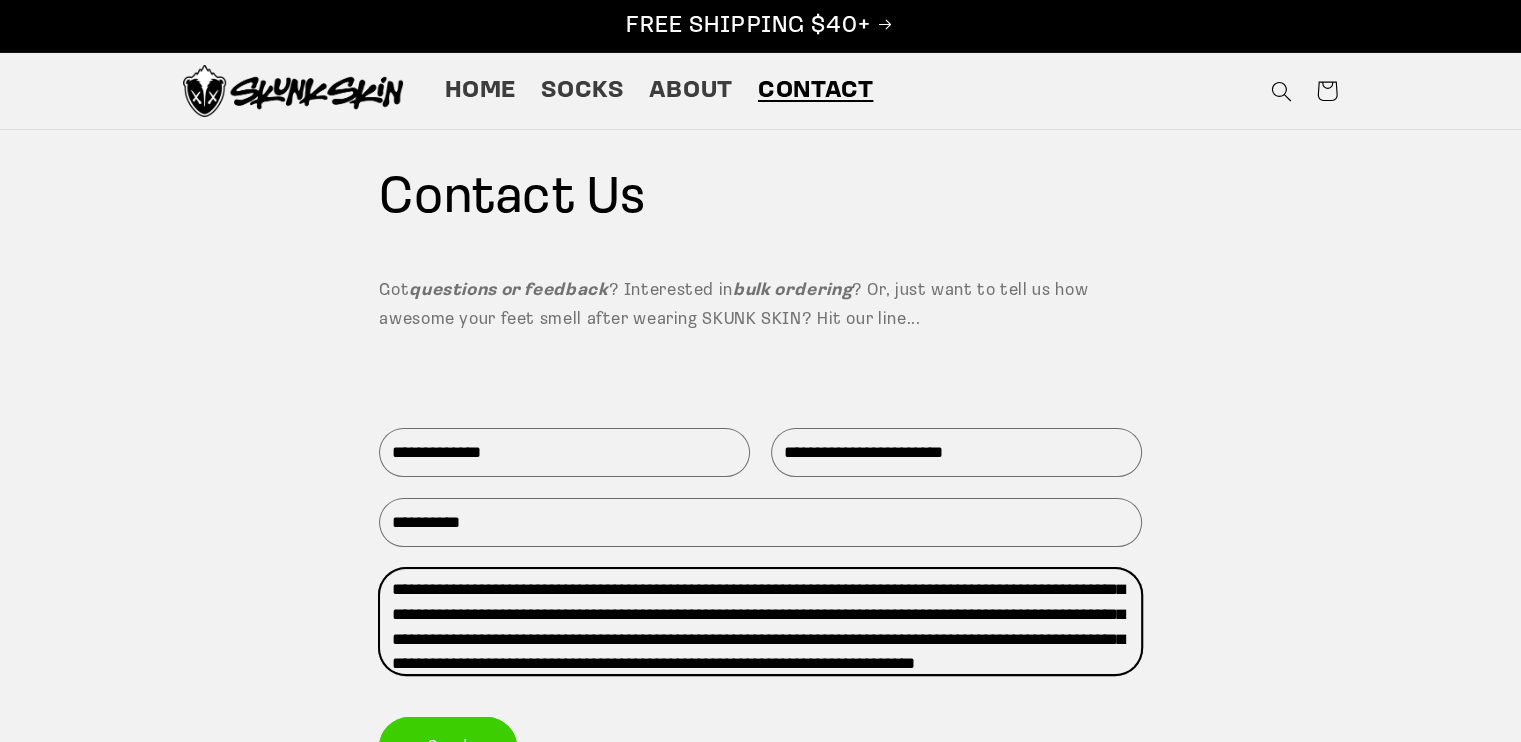 click on "**********" at bounding box center (760, 621) 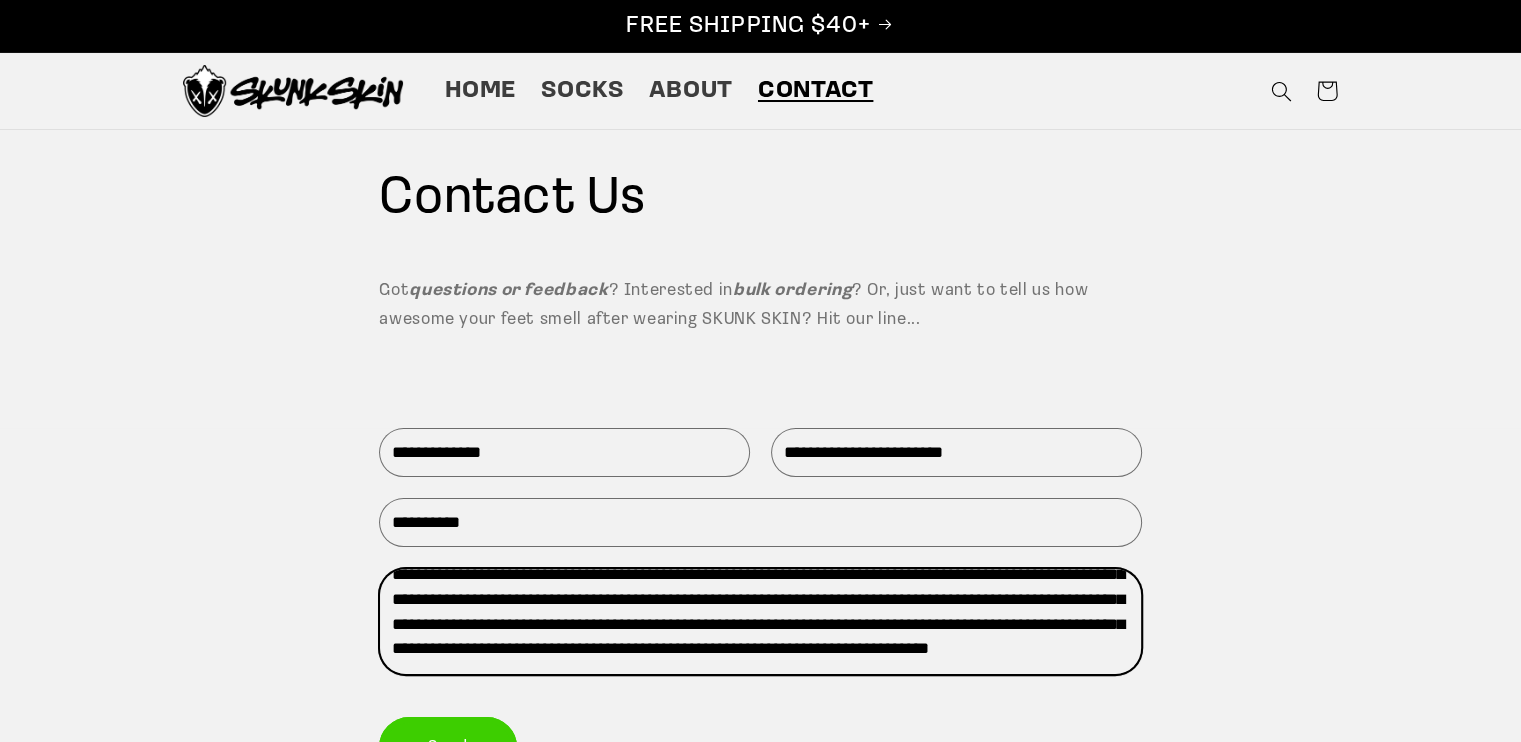 scroll, scrollTop: 67, scrollLeft: 0, axis: vertical 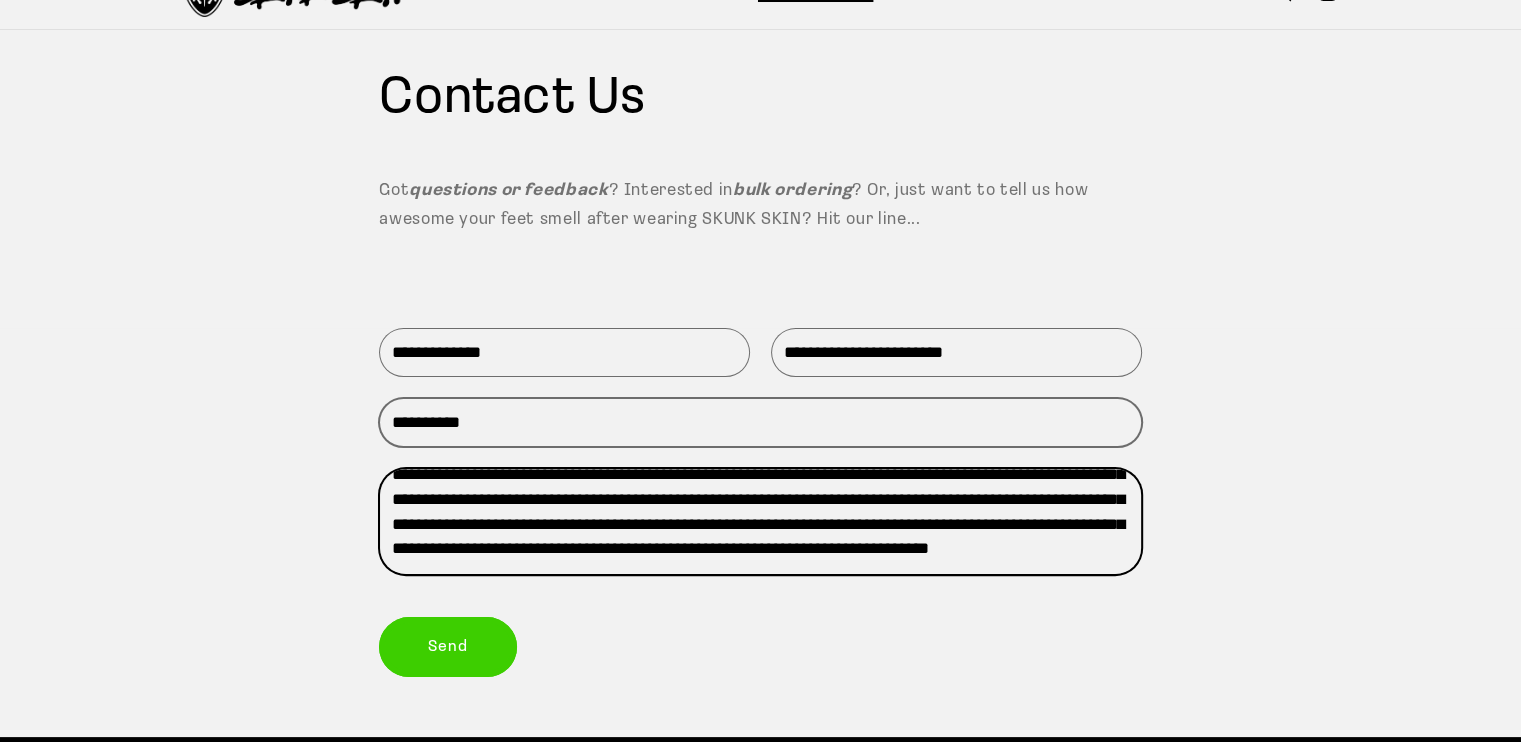 type on "**********" 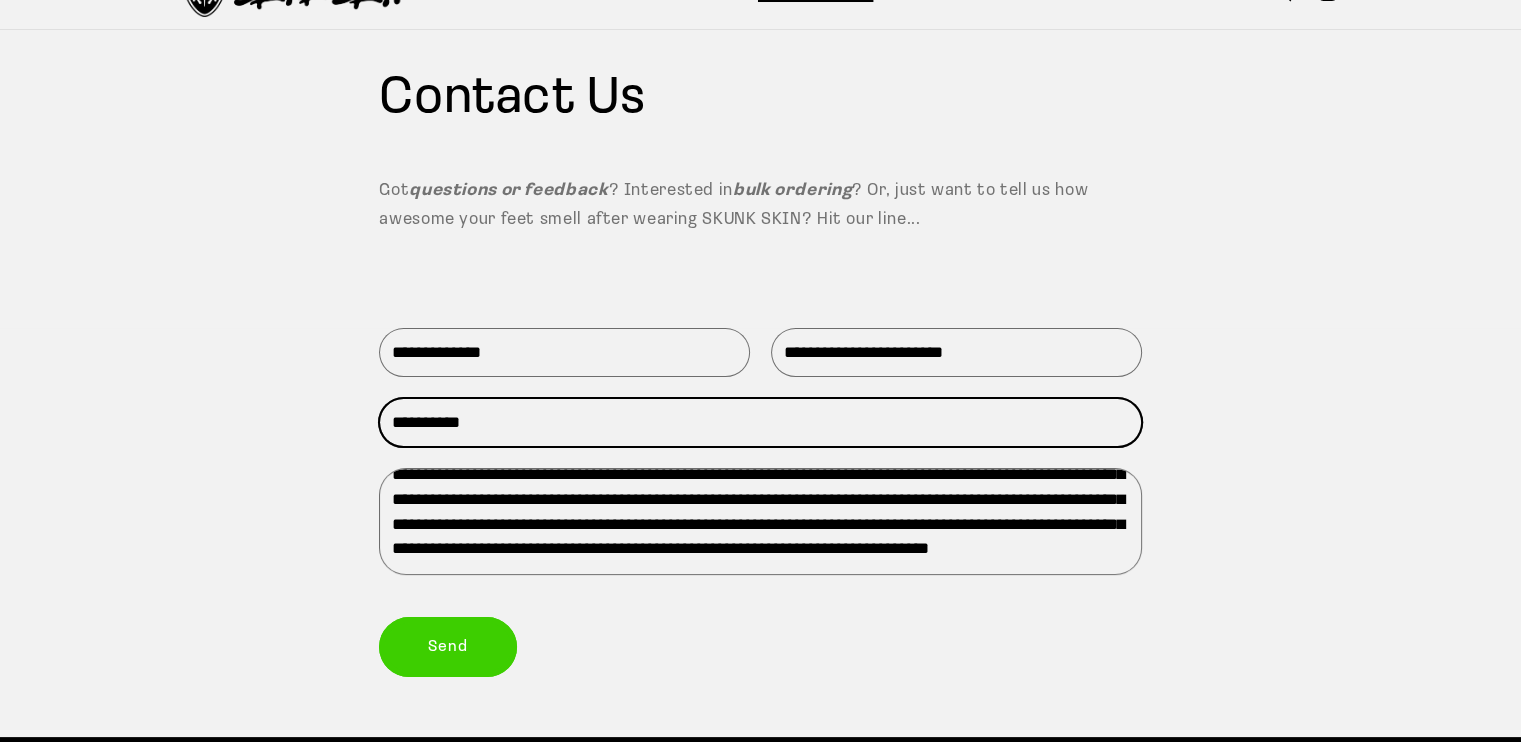 click on "**********" at bounding box center (760, 422) 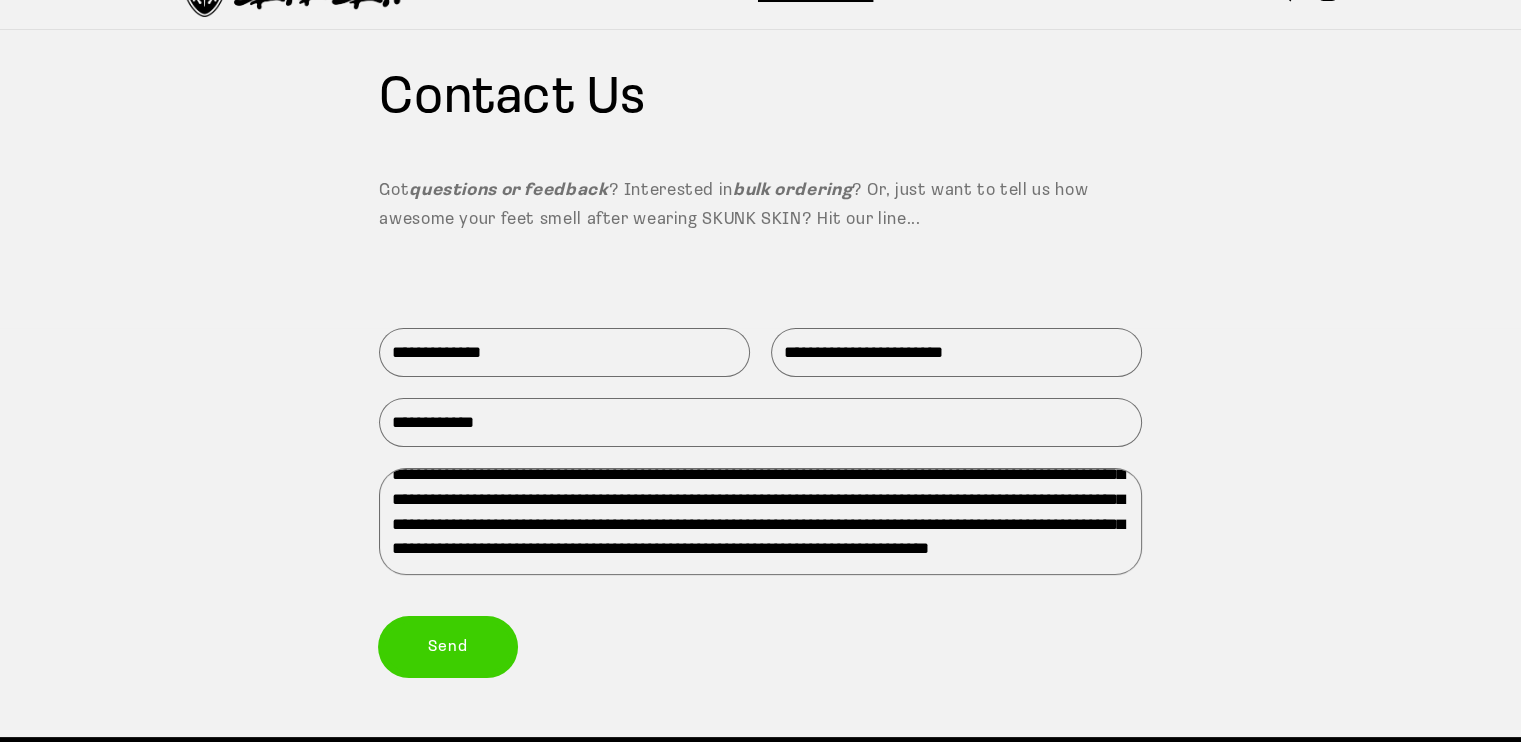 click on "Send" at bounding box center (448, 646) 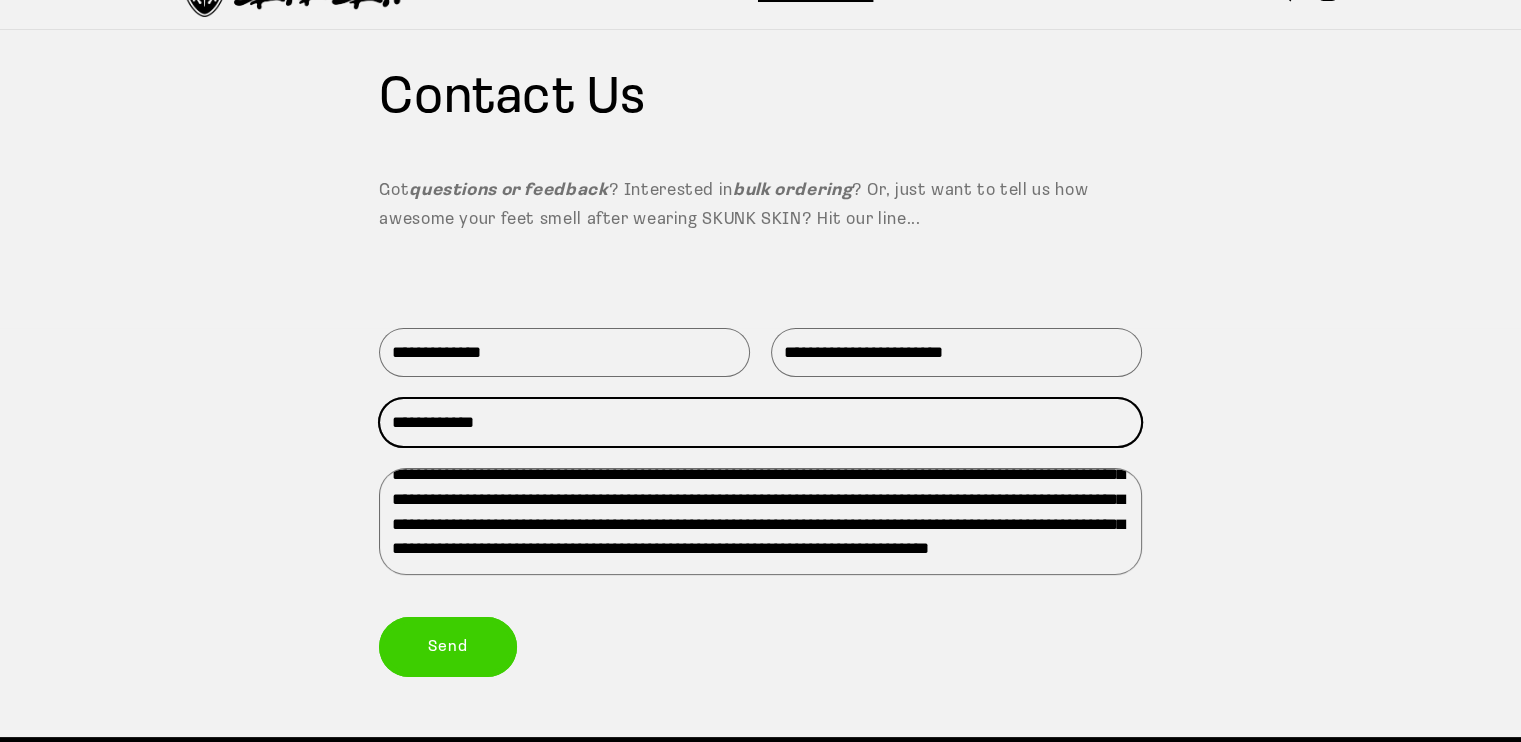 click on "**********" at bounding box center [760, 422] 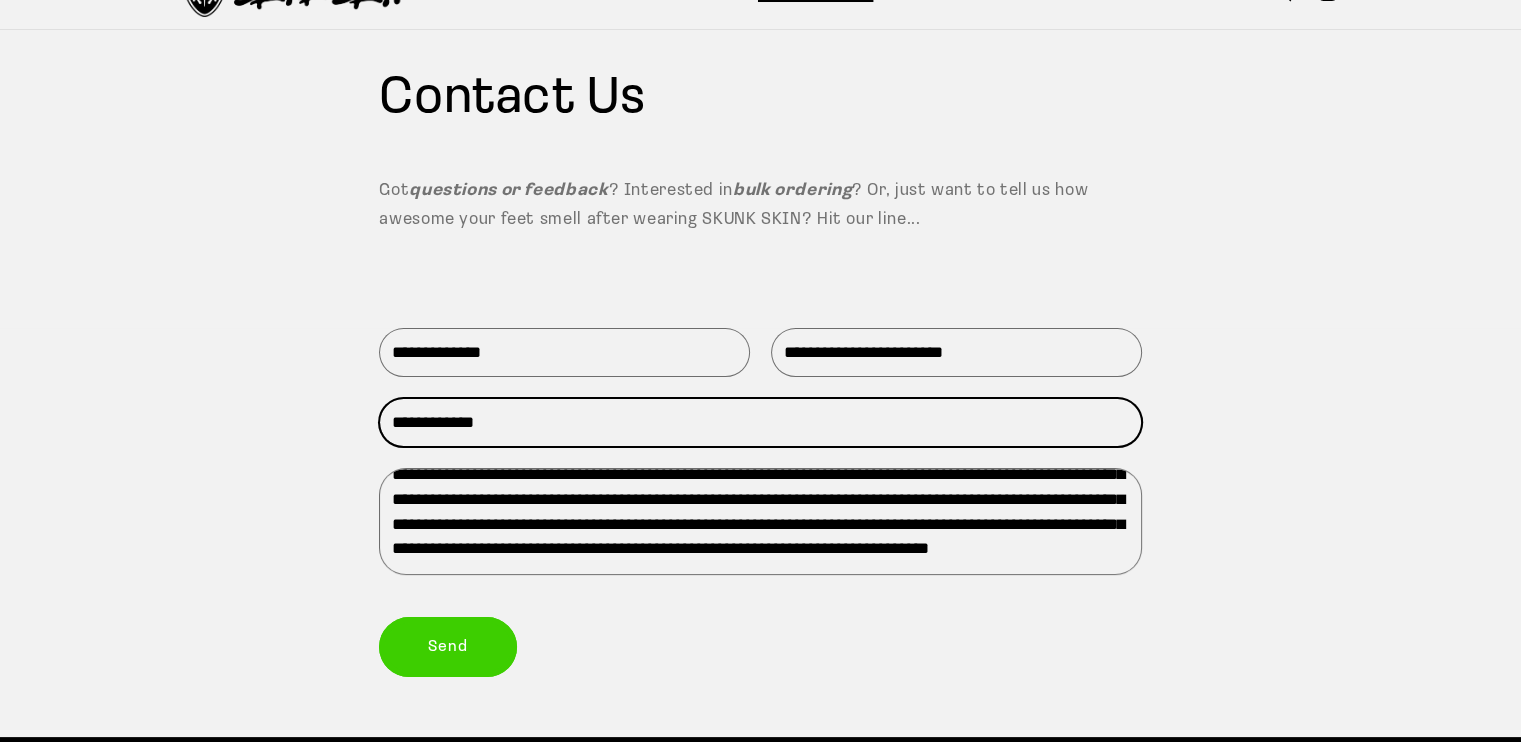 drag, startPoint x: 504, startPoint y: 424, endPoint x: 372, endPoint y: 420, distance: 132.0606 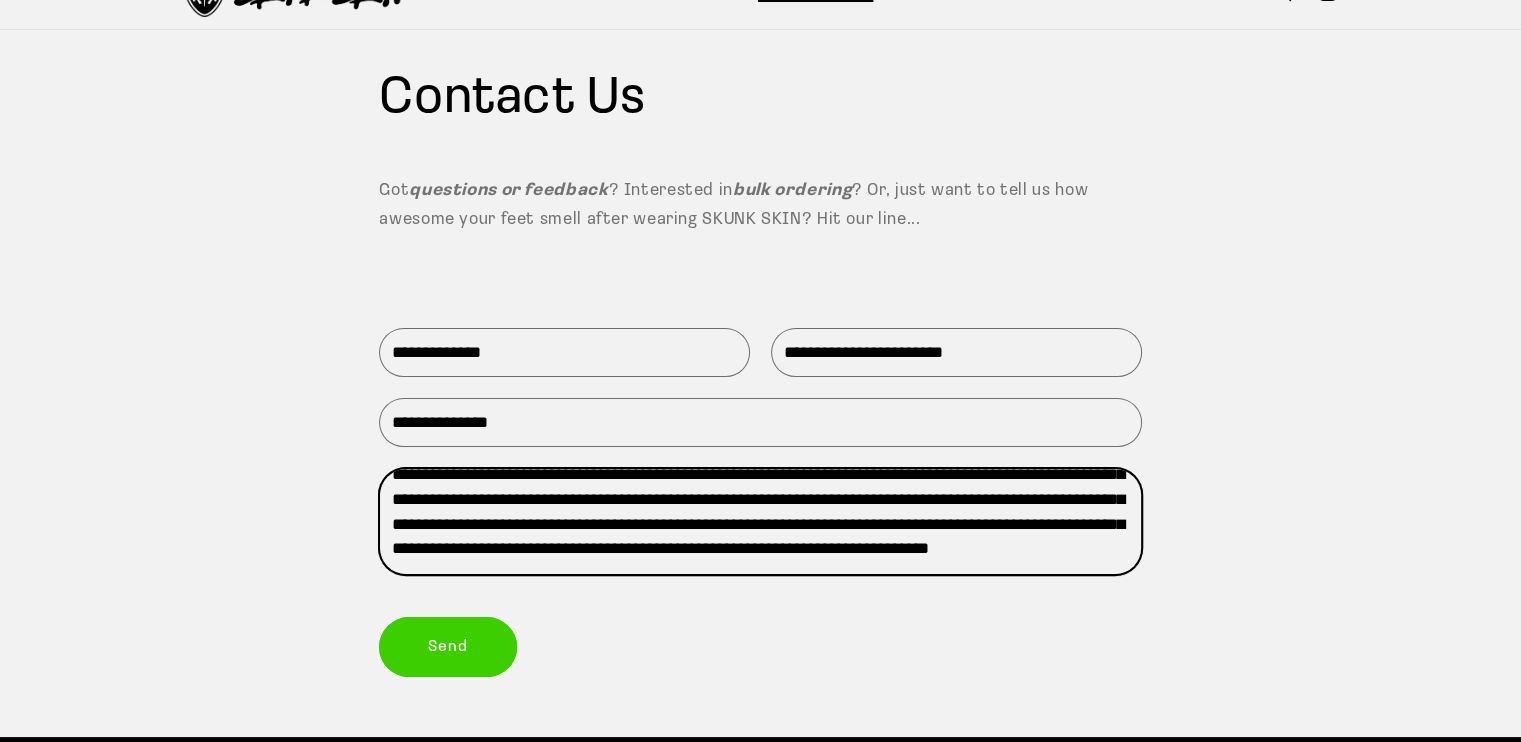 click on "**********" at bounding box center [760, 521] 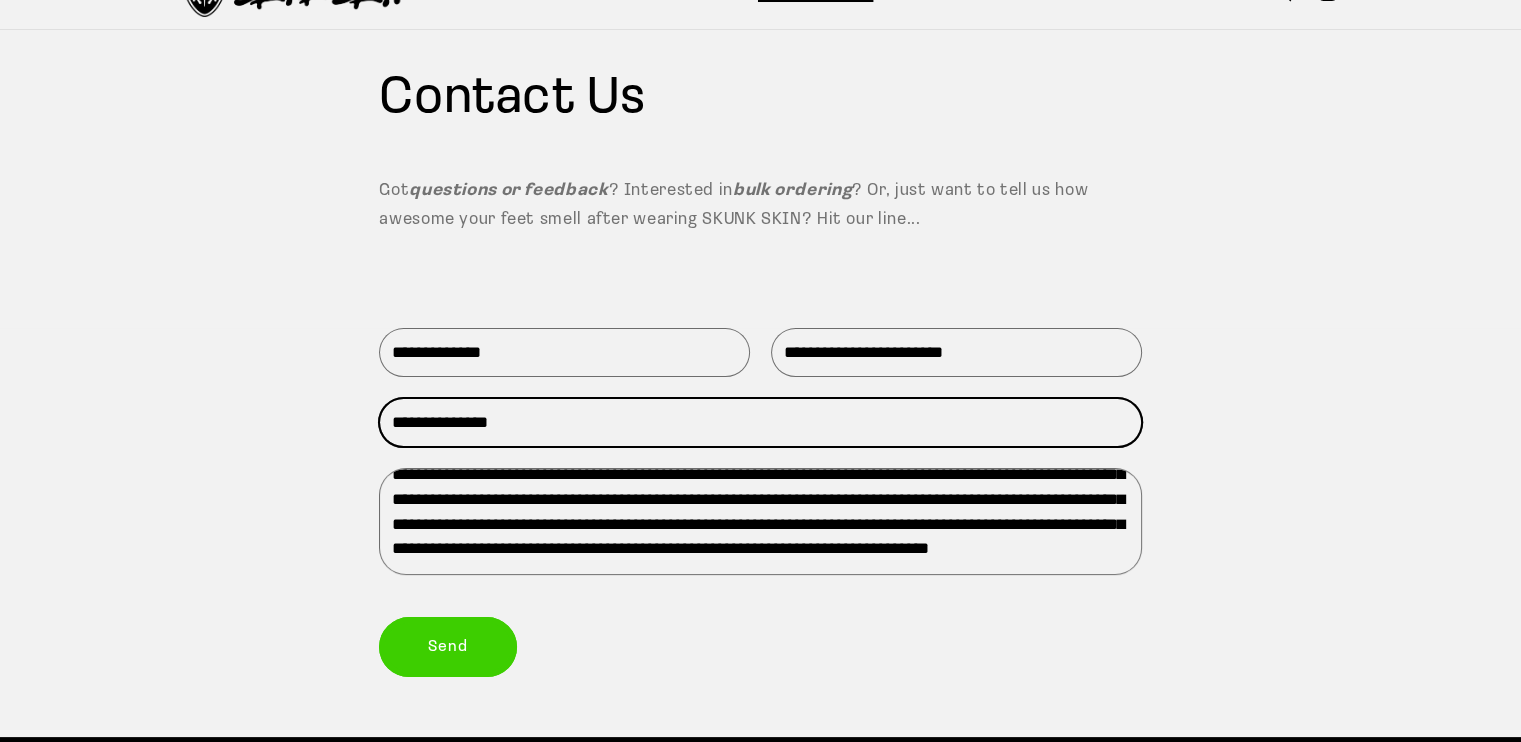 click on "**********" at bounding box center [760, 422] 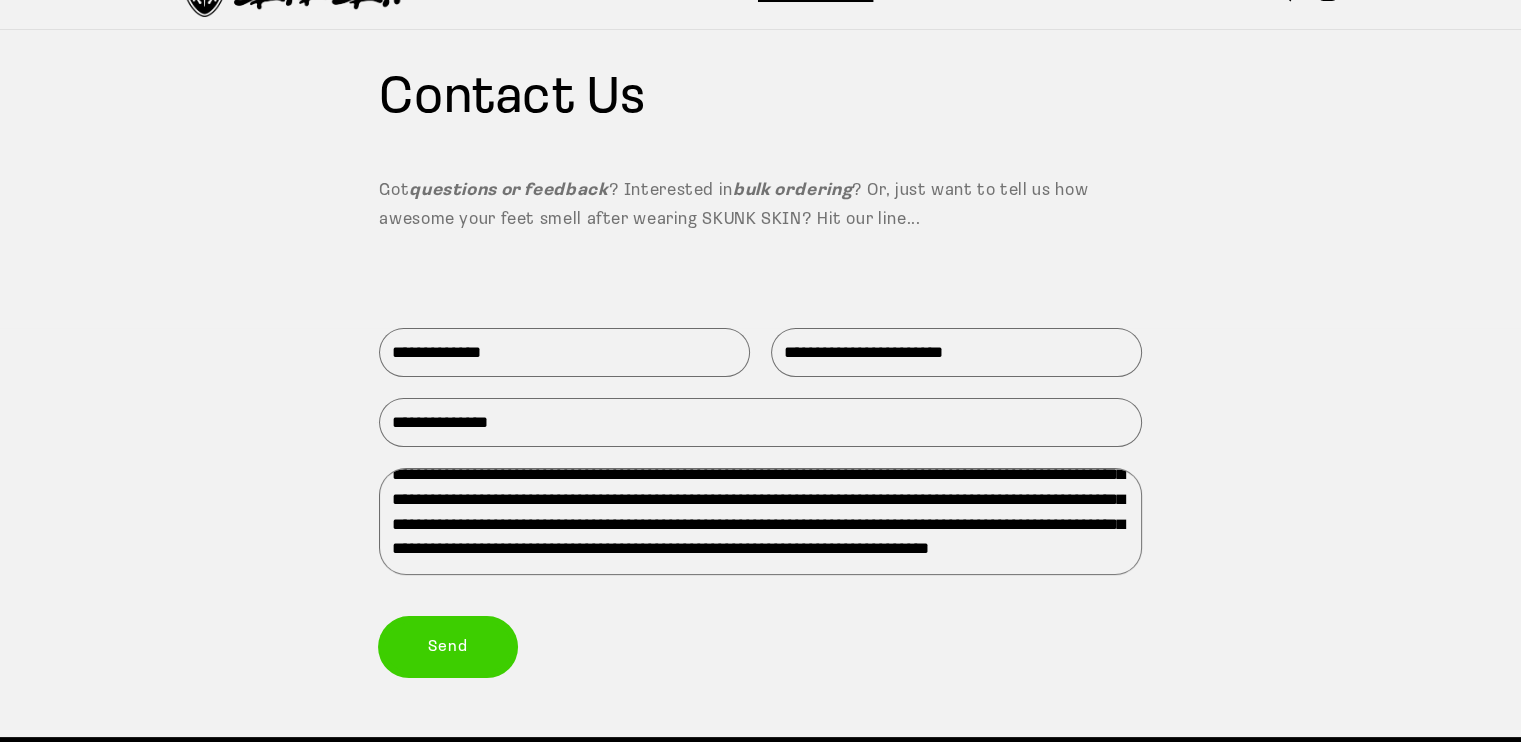 click on "Send" at bounding box center [448, 646] 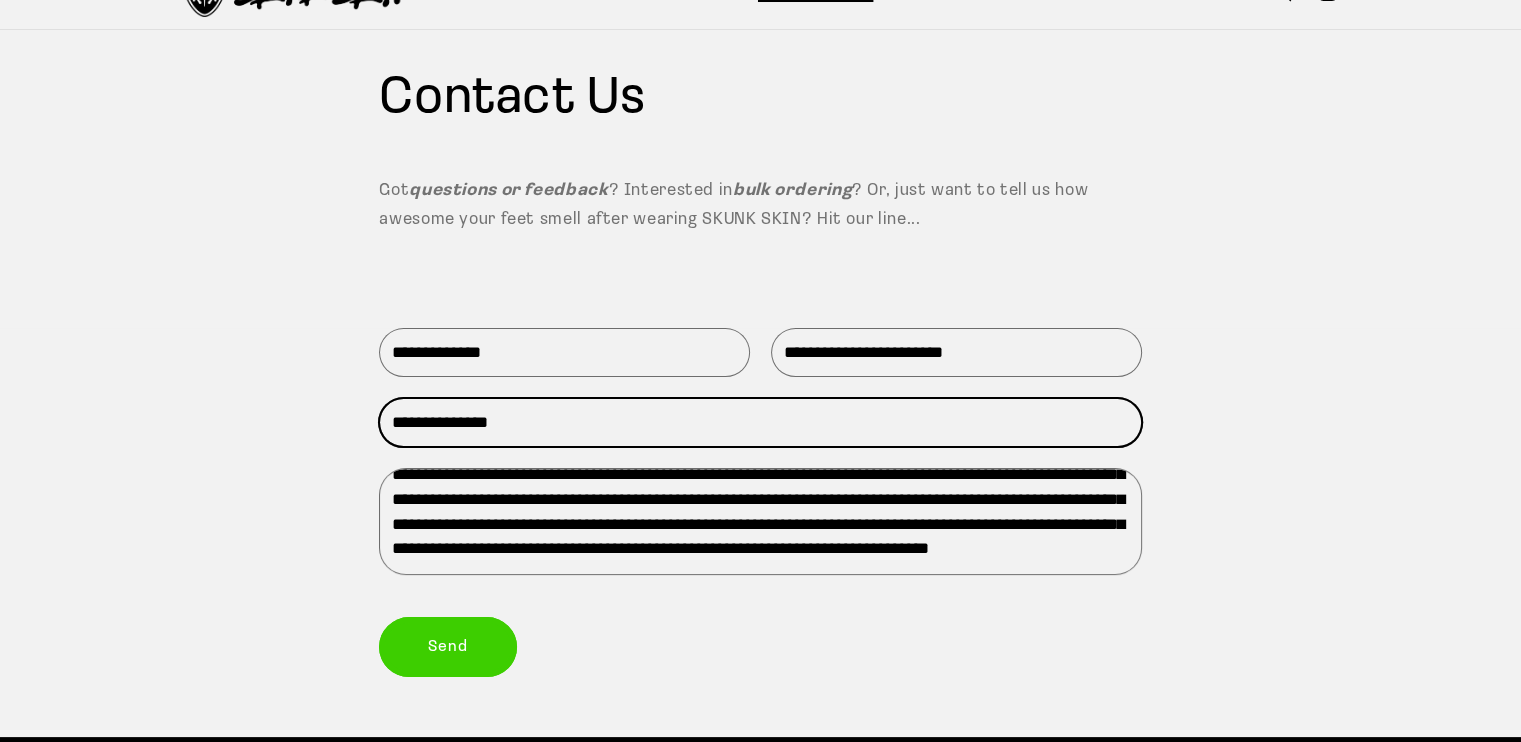 click on "**********" at bounding box center [760, 422] 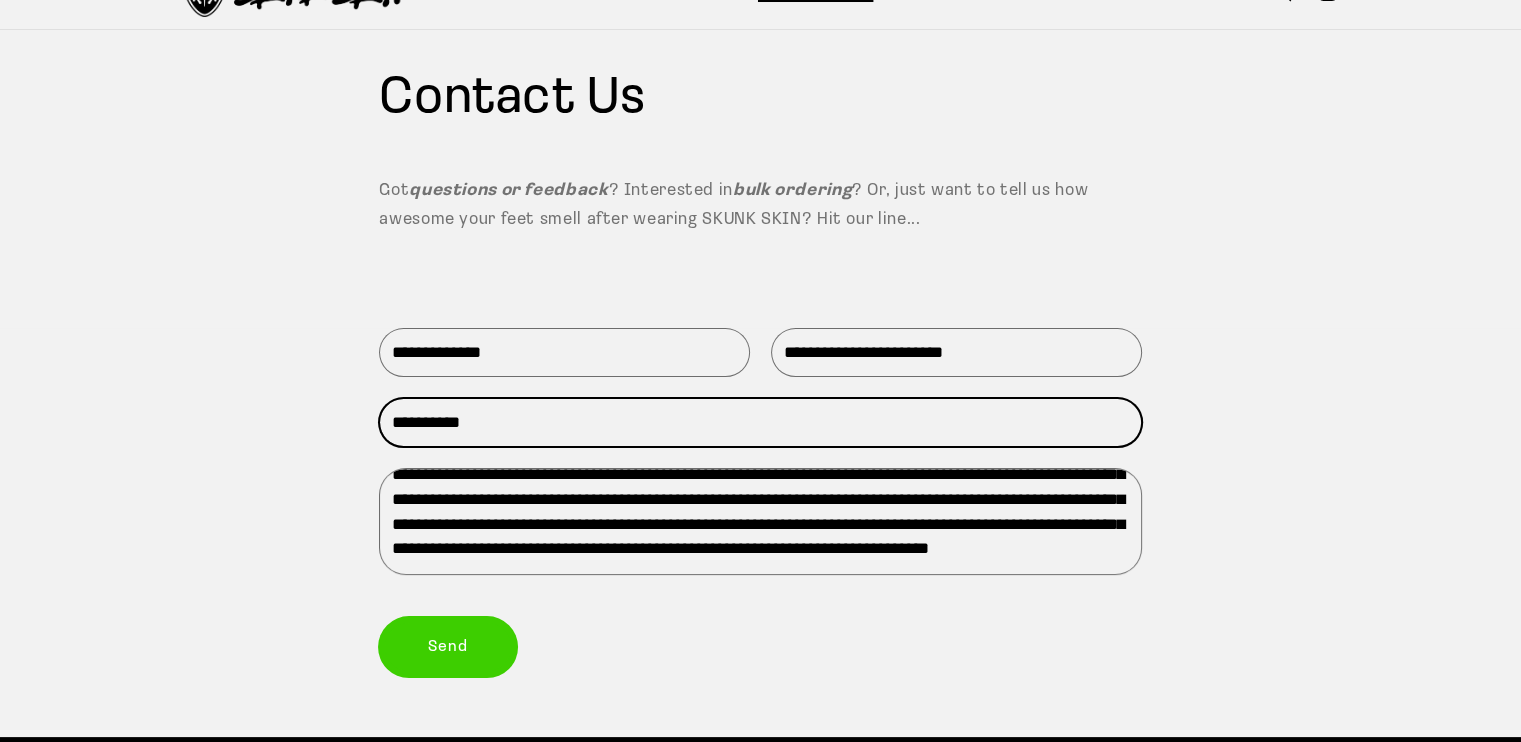 type on "**********" 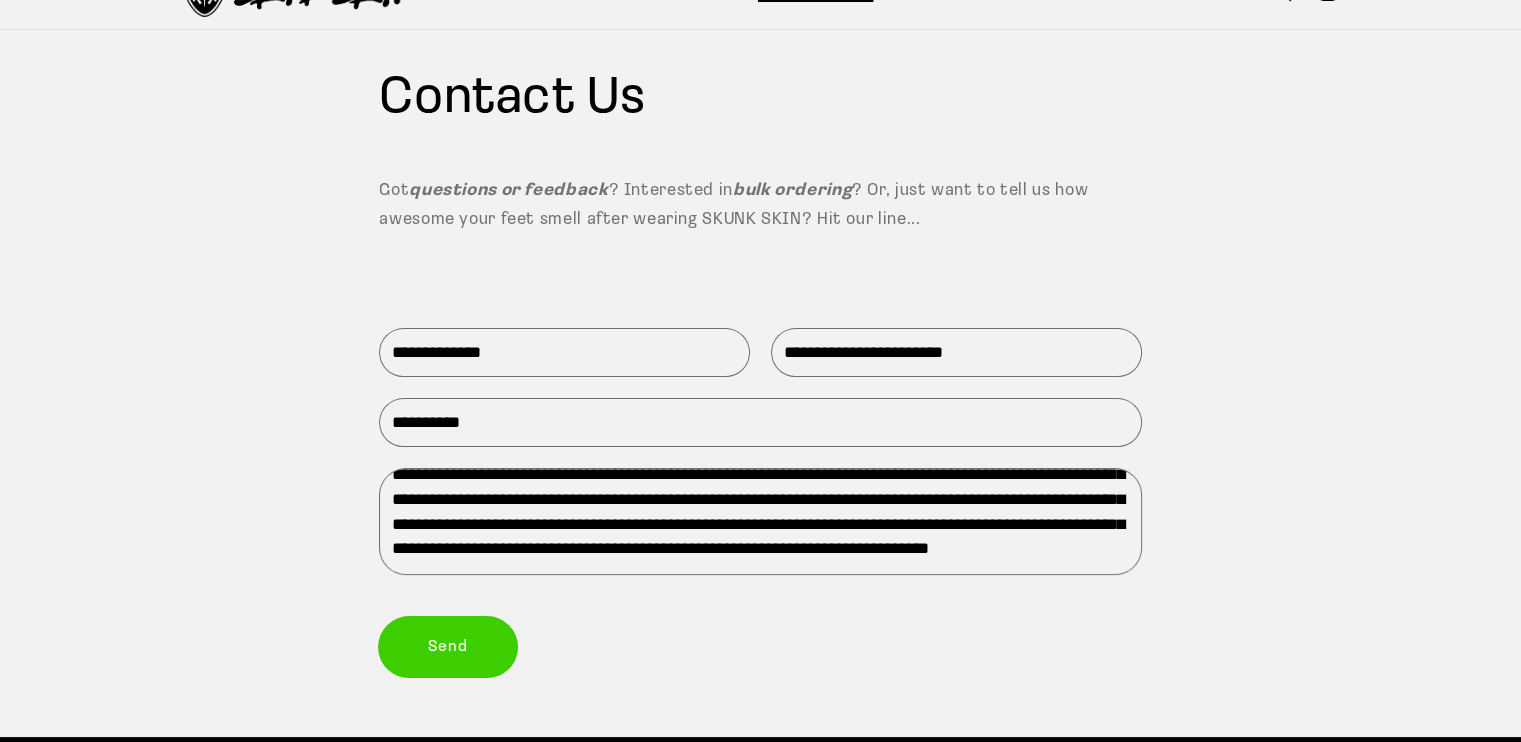click on "Send" at bounding box center (448, 646) 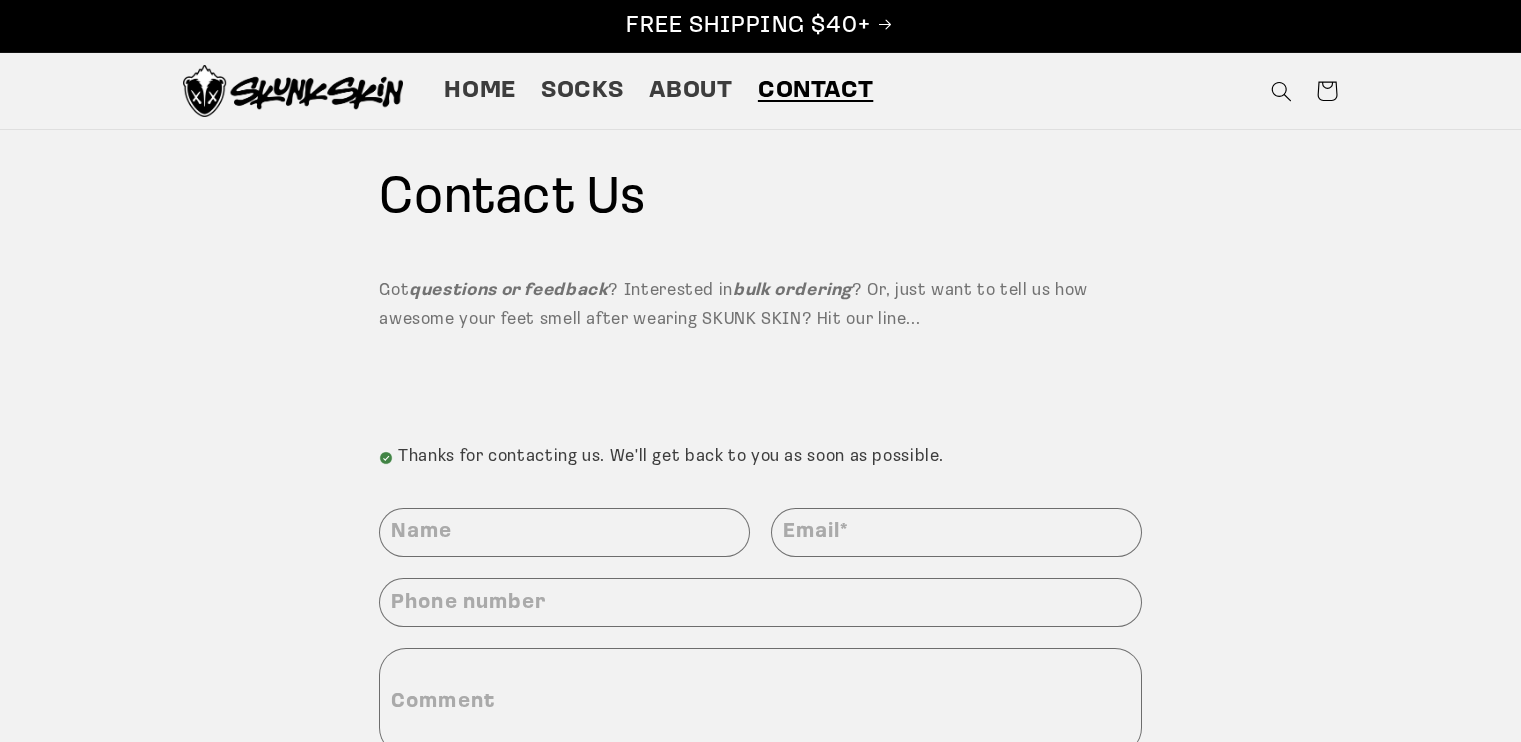 scroll, scrollTop: 0, scrollLeft: 0, axis: both 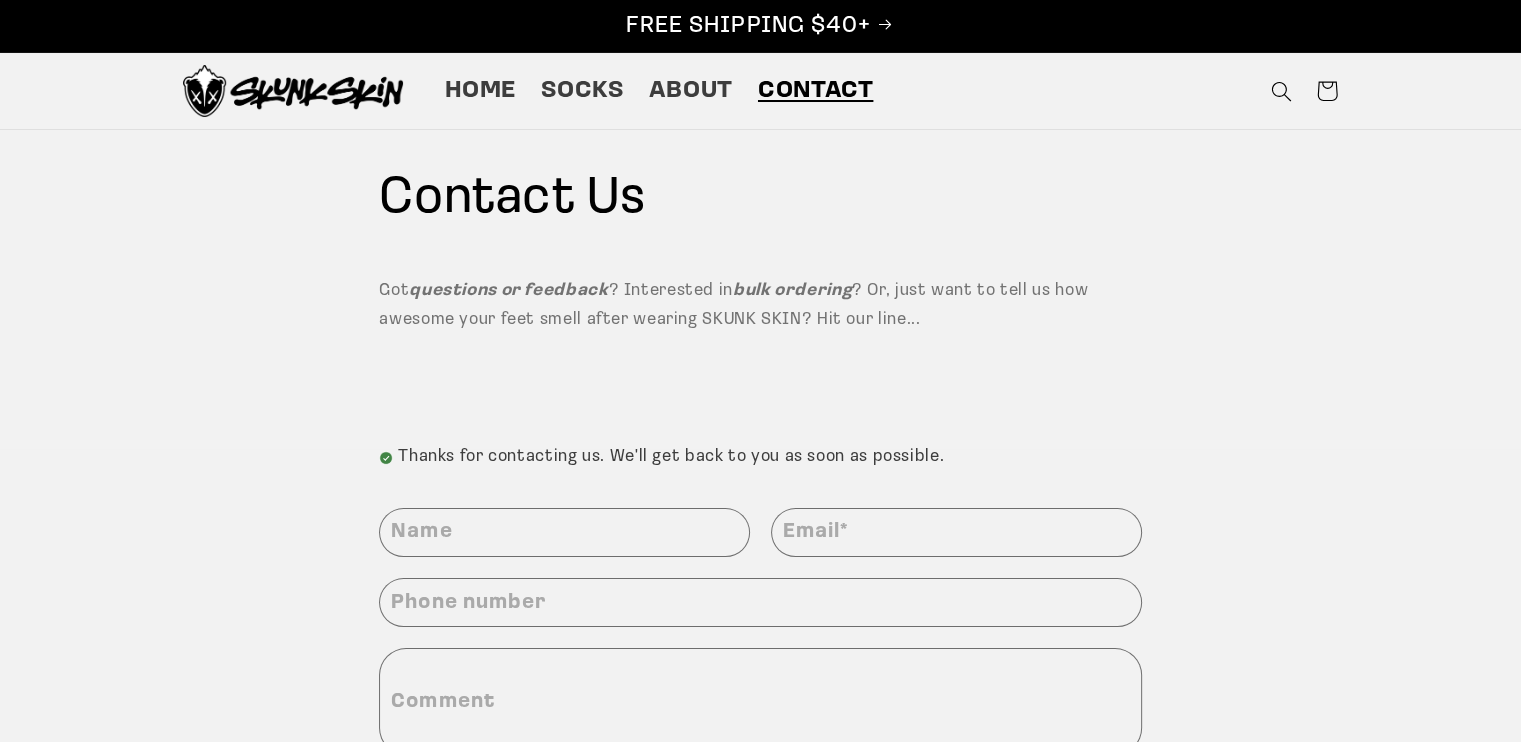 click at bounding box center (293, 91) 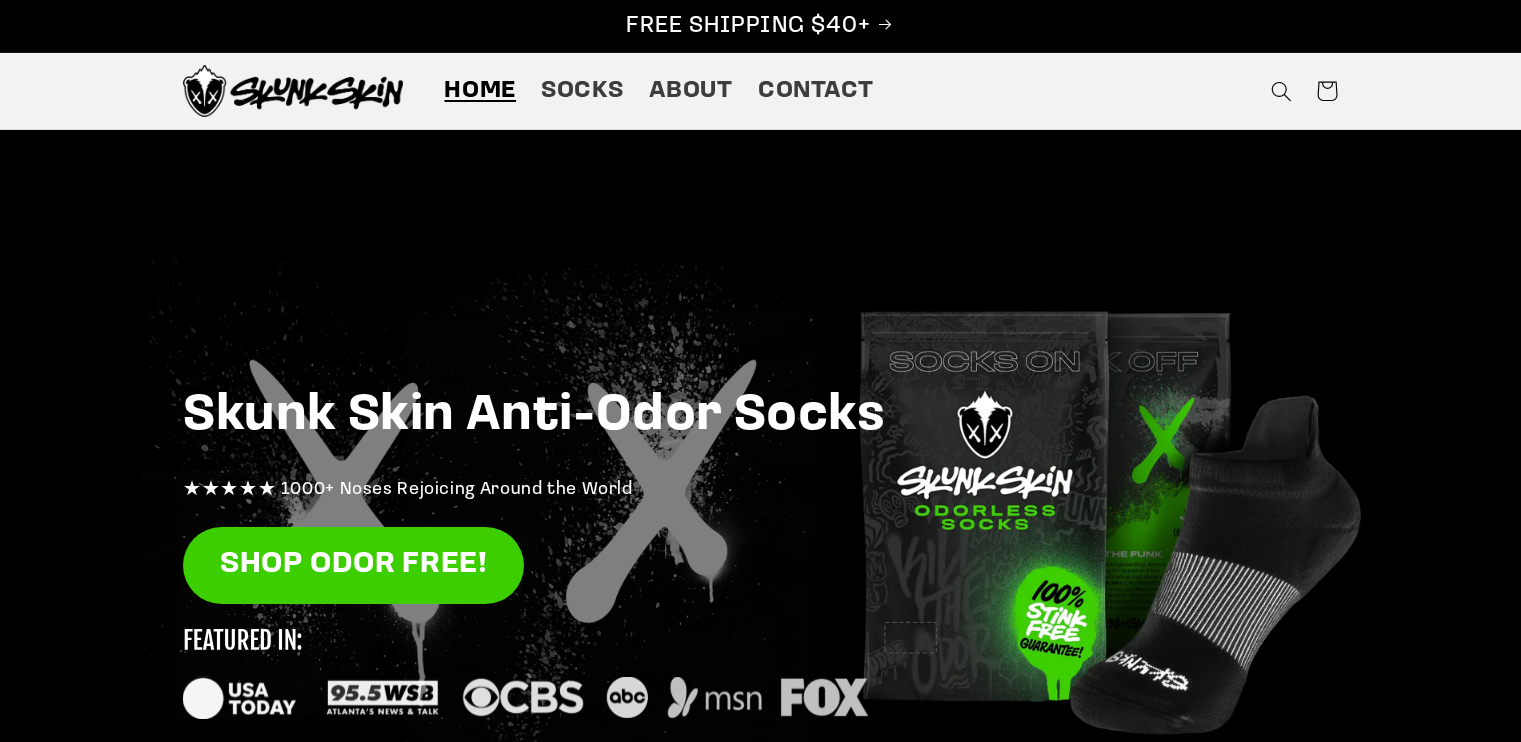 scroll, scrollTop: 0, scrollLeft: 0, axis: both 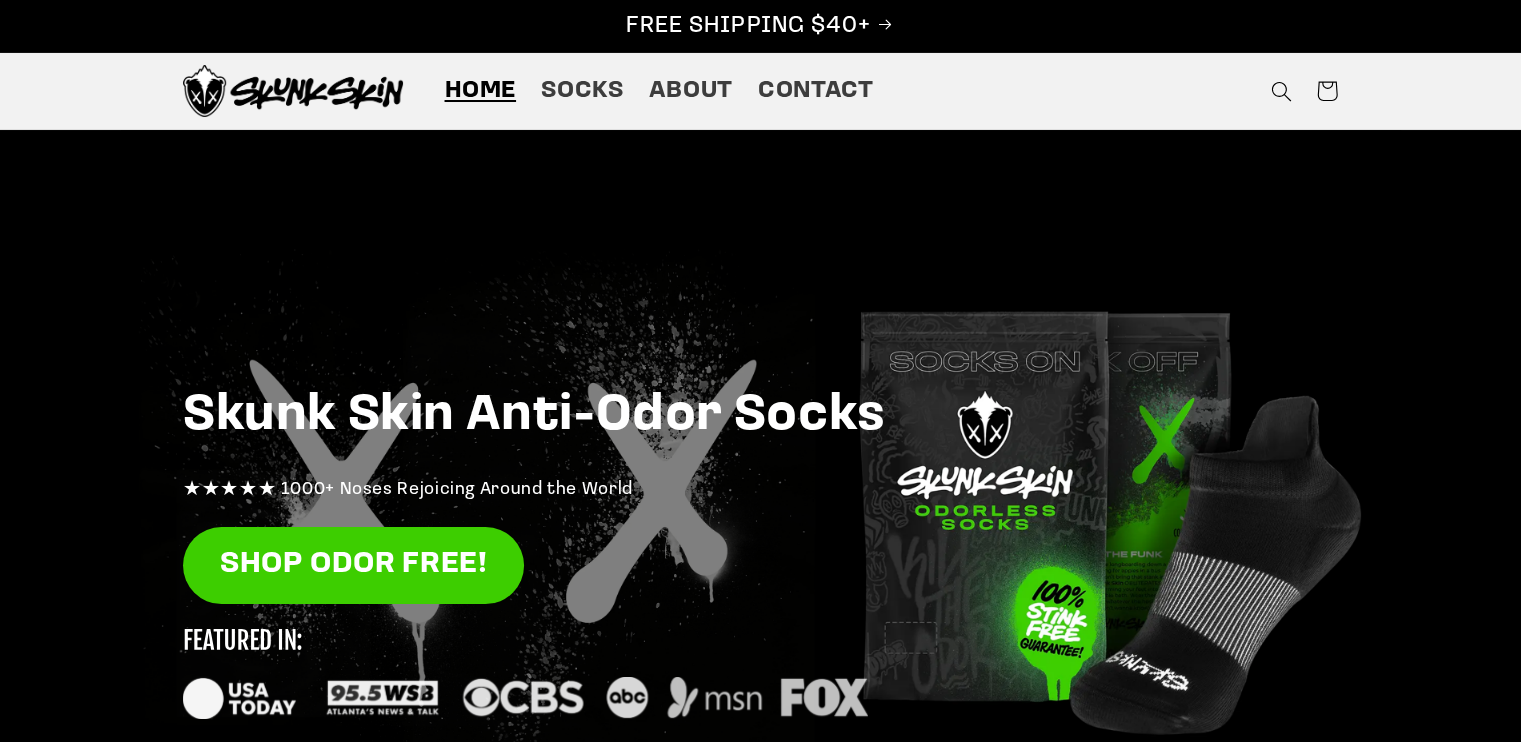 click on "Home" at bounding box center [480, 91] 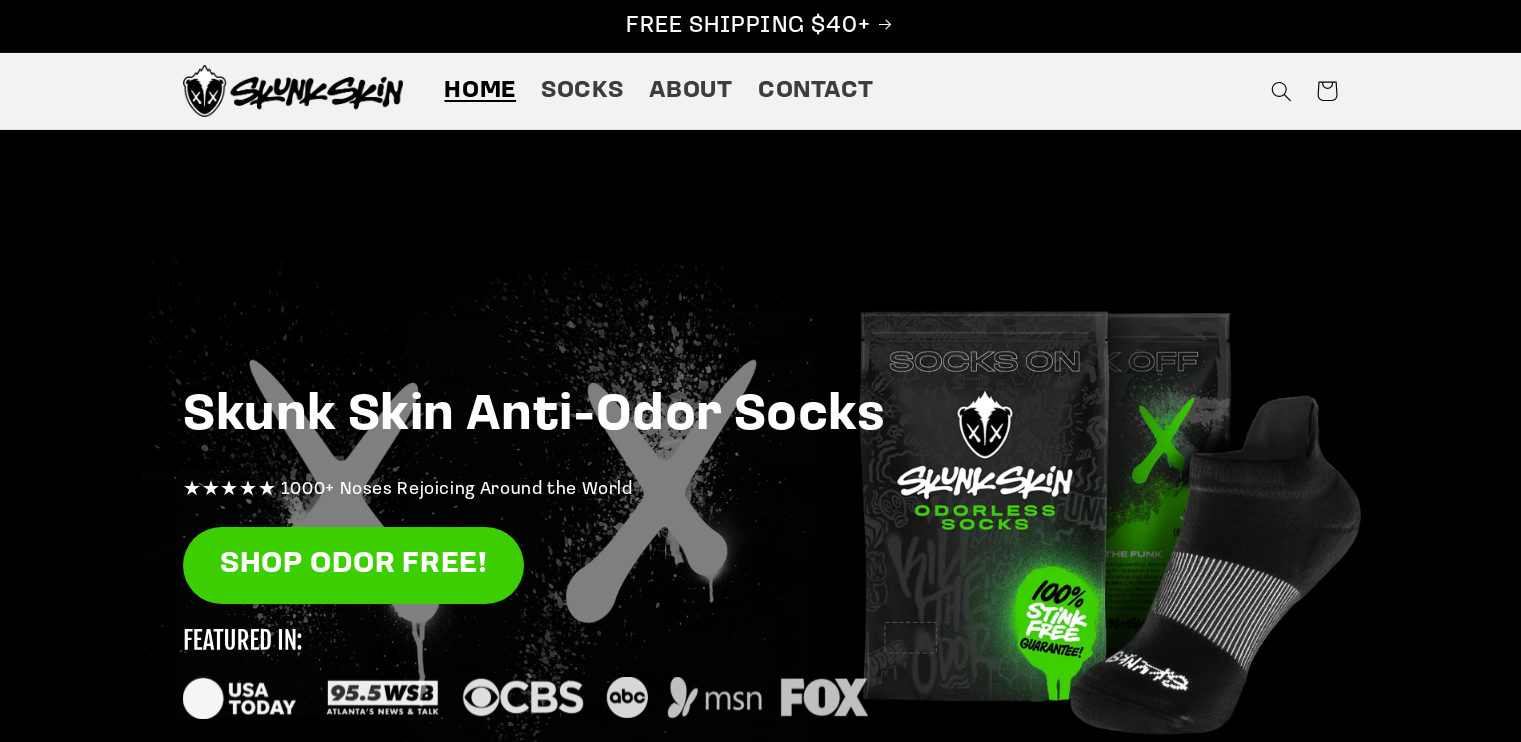 scroll, scrollTop: 0, scrollLeft: 0, axis: both 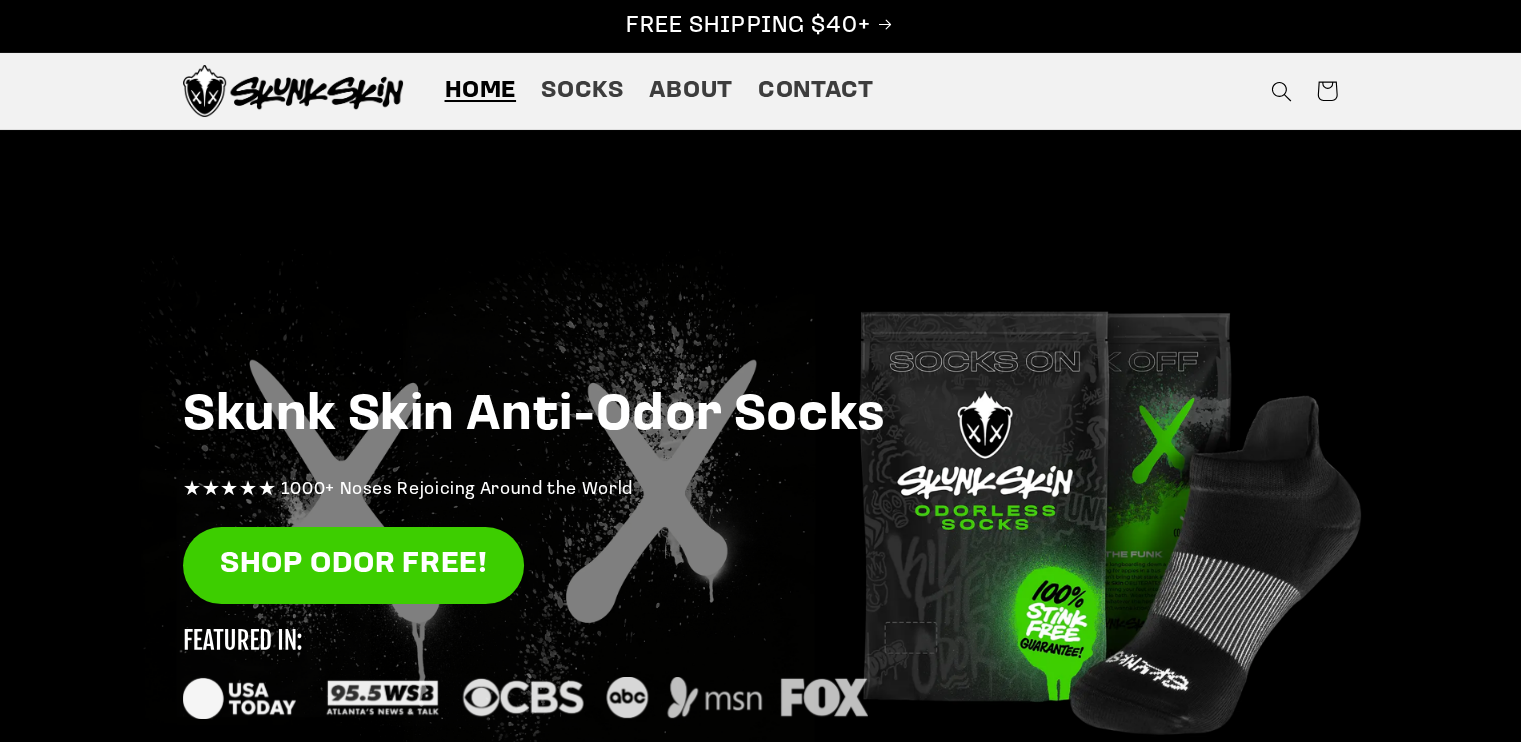 click on "Home" at bounding box center (480, 91) 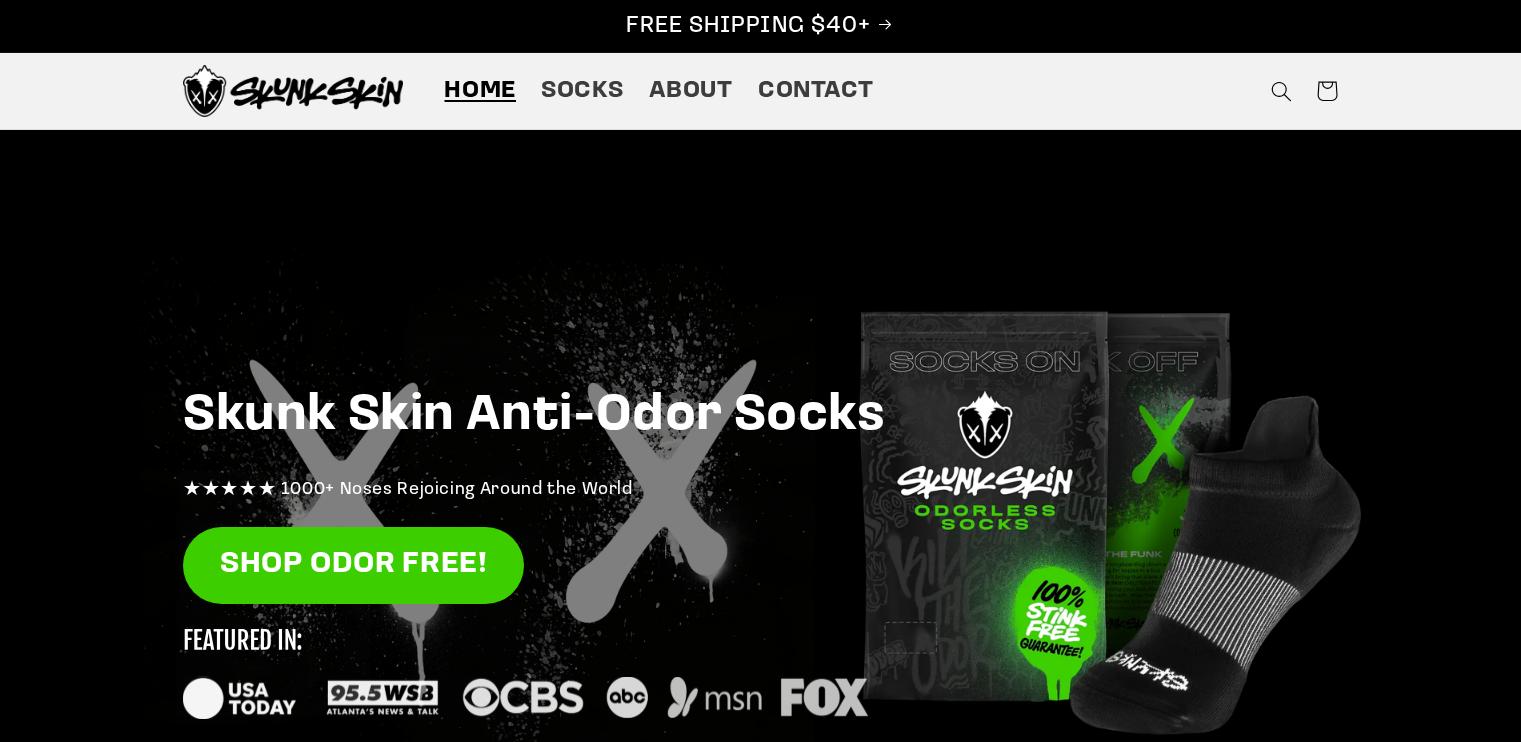scroll, scrollTop: 0, scrollLeft: 0, axis: both 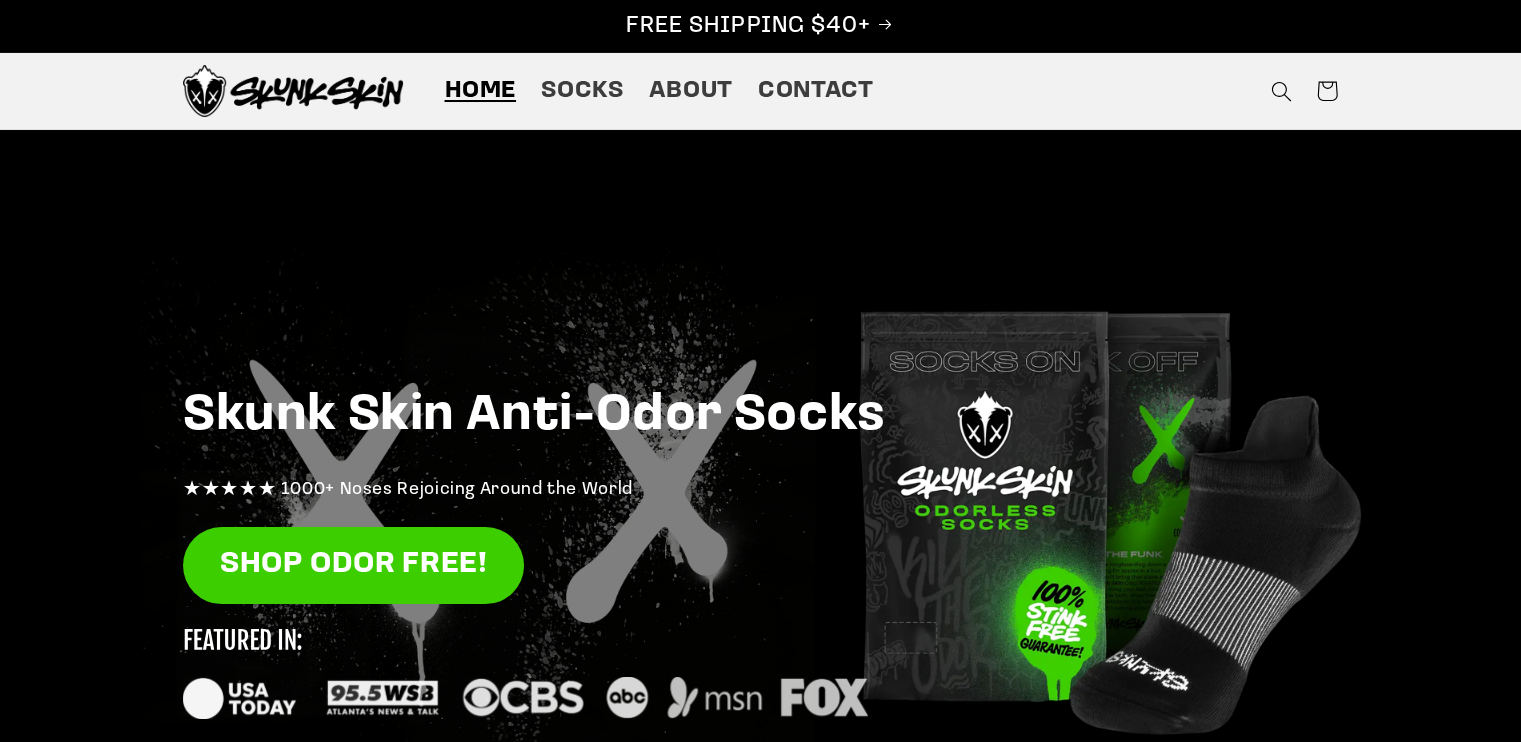 click on "Home" at bounding box center [480, 91] 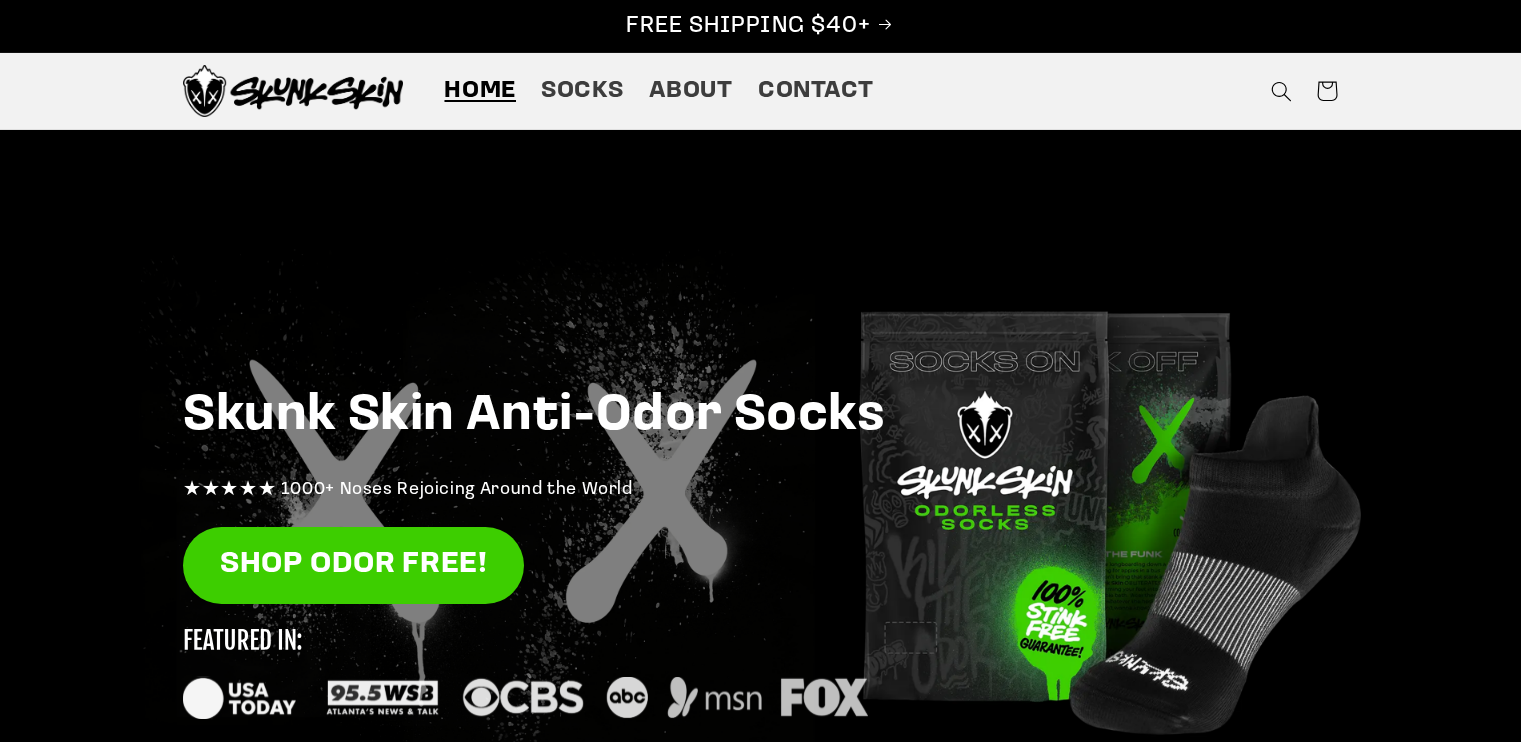 scroll, scrollTop: 0, scrollLeft: 0, axis: both 